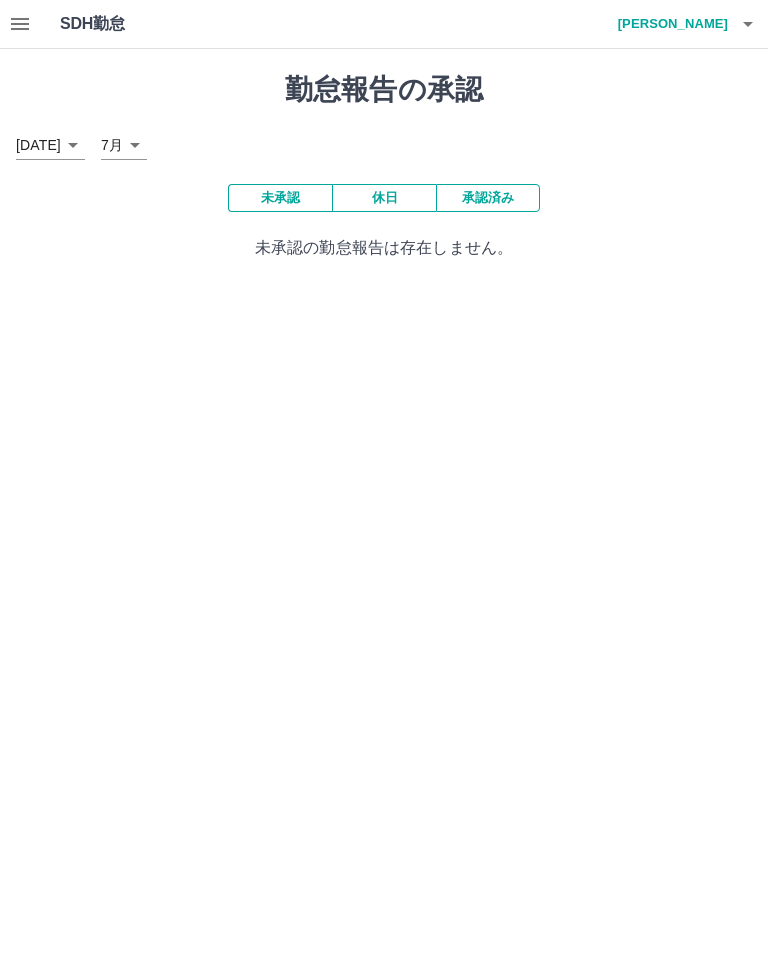 scroll, scrollTop: 0, scrollLeft: 0, axis: both 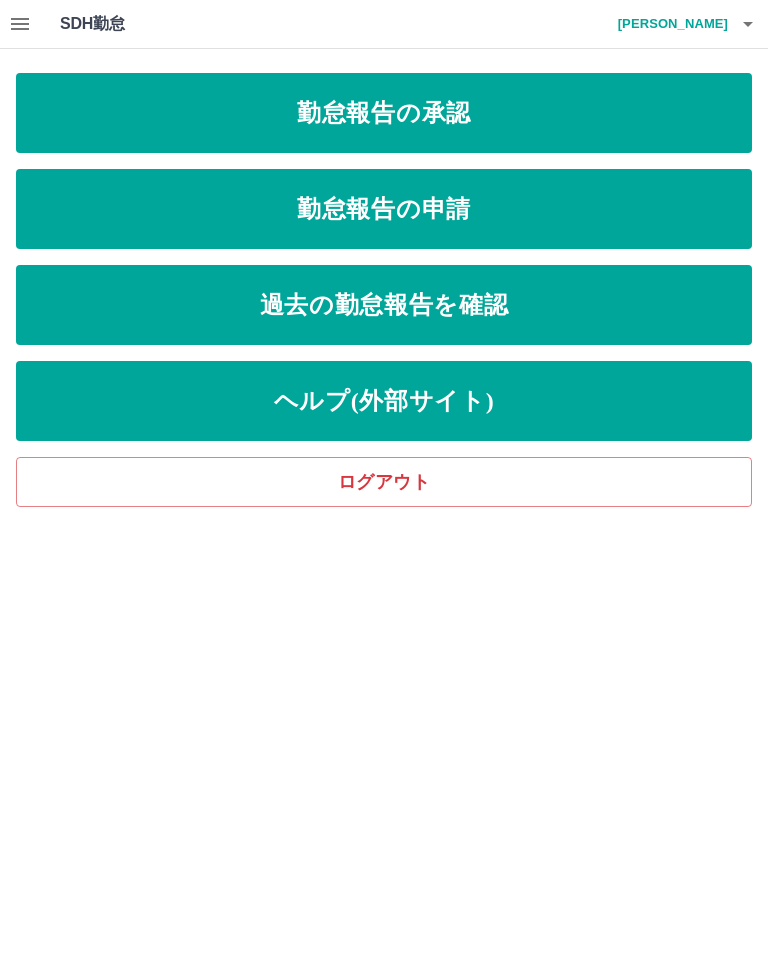 click on "勤怠報告の申請" at bounding box center (384, 209) 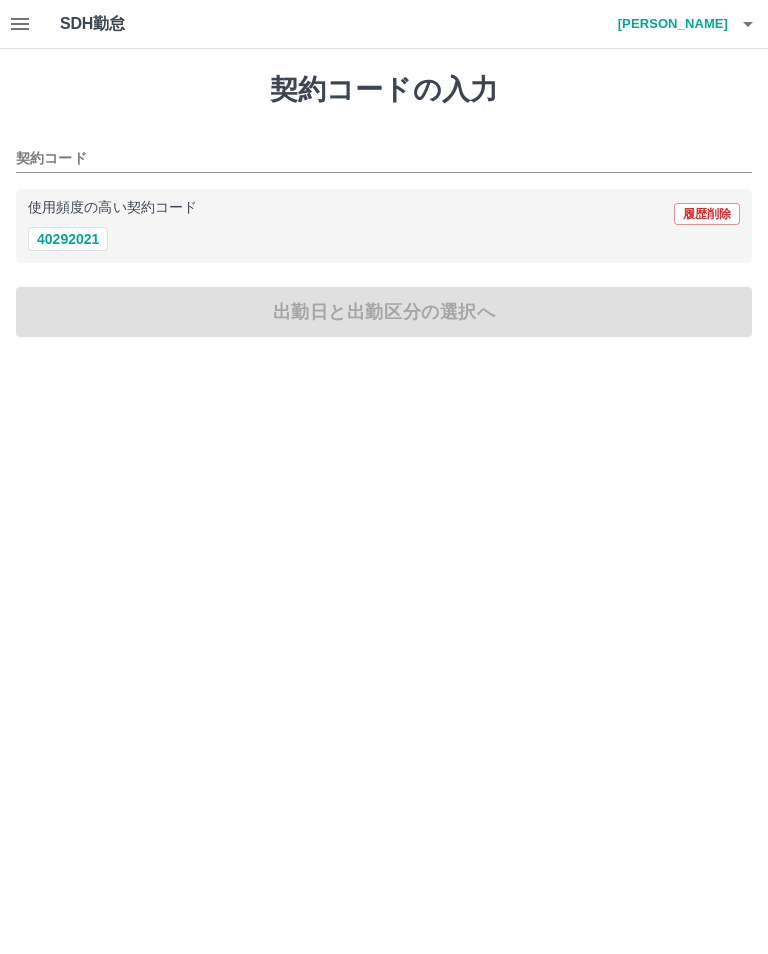 click on "40292021" at bounding box center (68, 239) 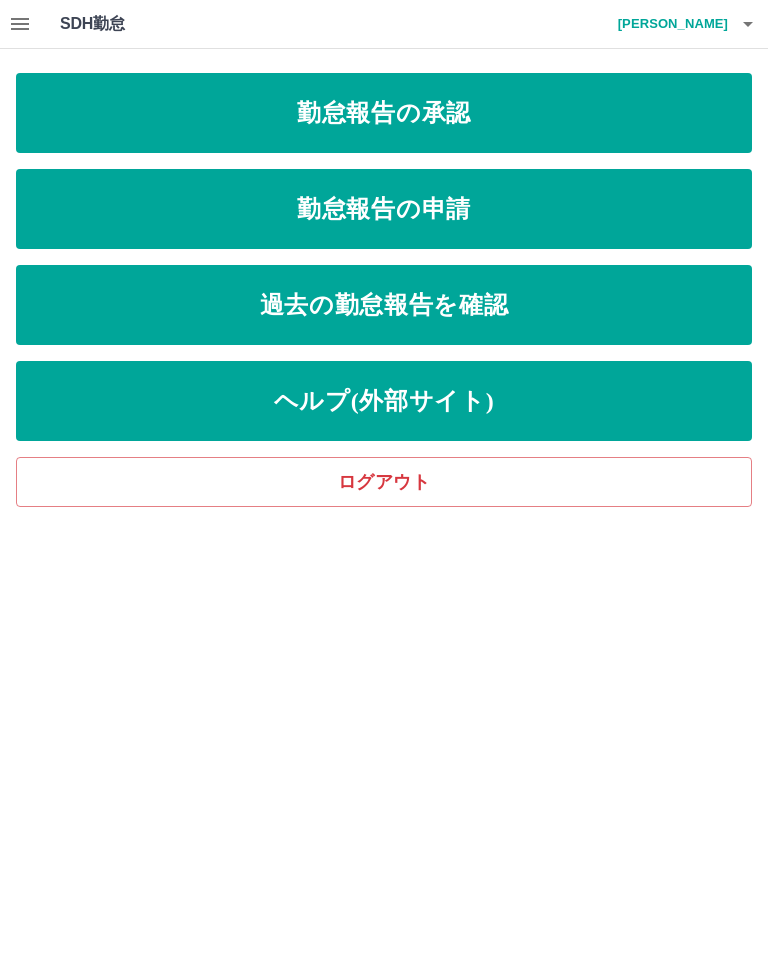 click on "過去の勤怠報告を確認" at bounding box center [384, 305] 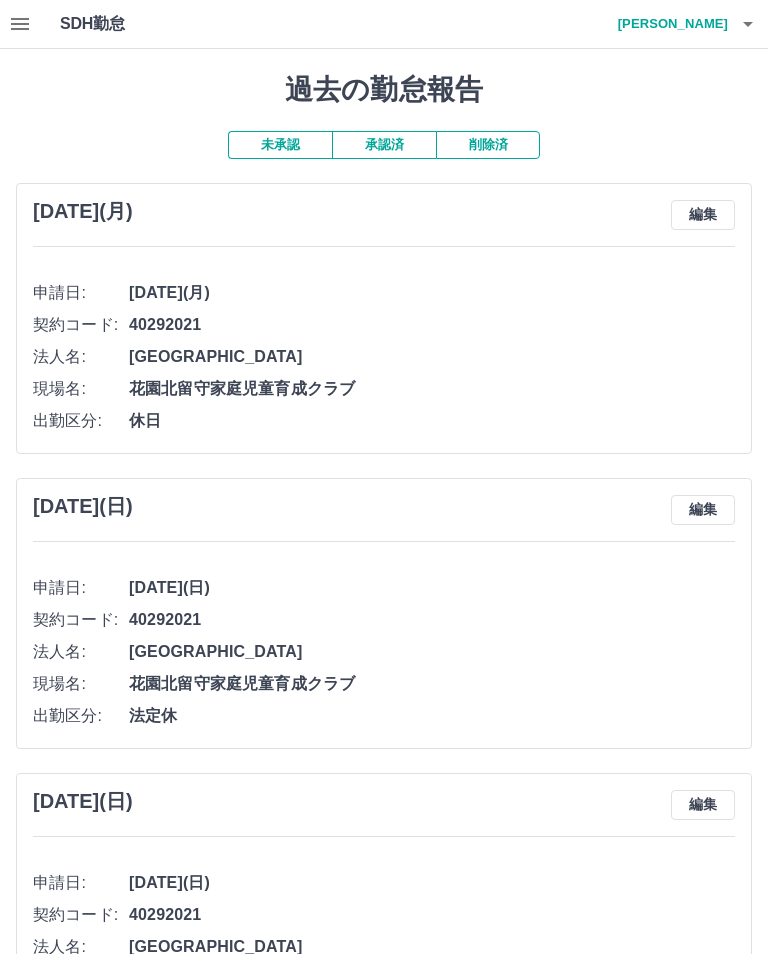 click on "承認済" at bounding box center (384, 145) 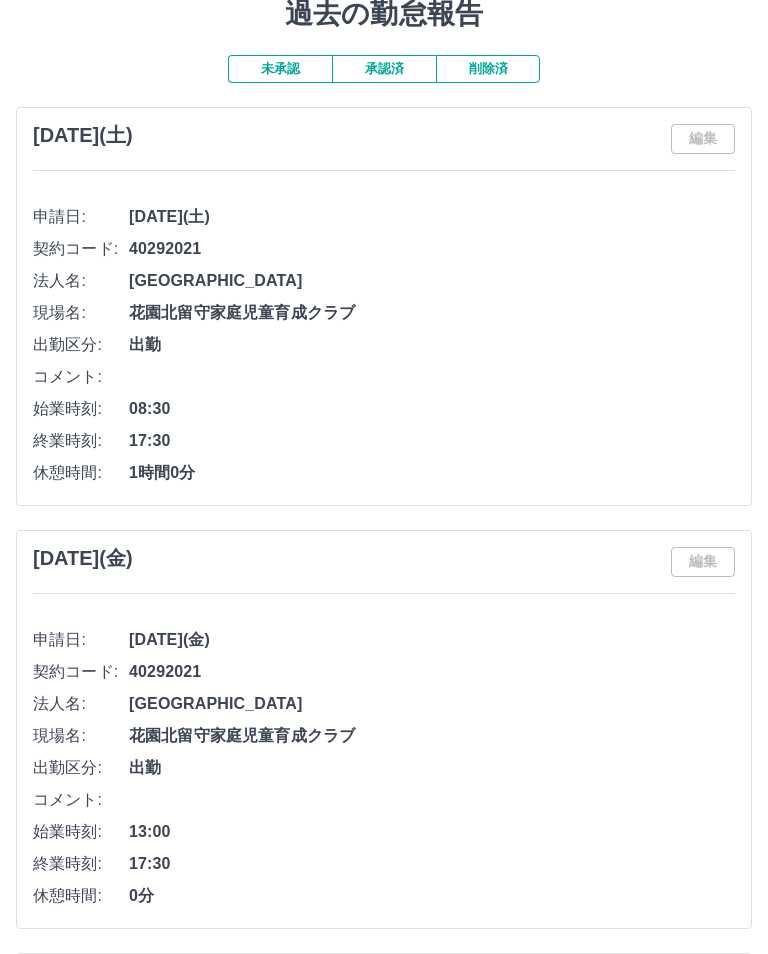 scroll, scrollTop: 0, scrollLeft: 0, axis: both 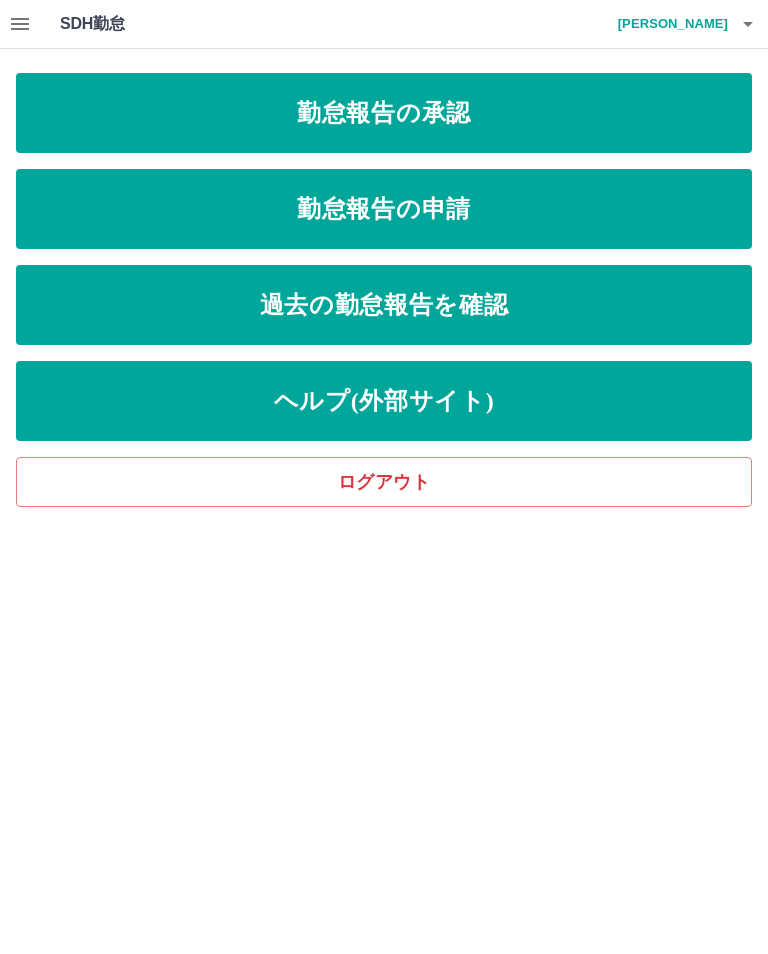 click on "勤怠報告の申請" at bounding box center (384, 209) 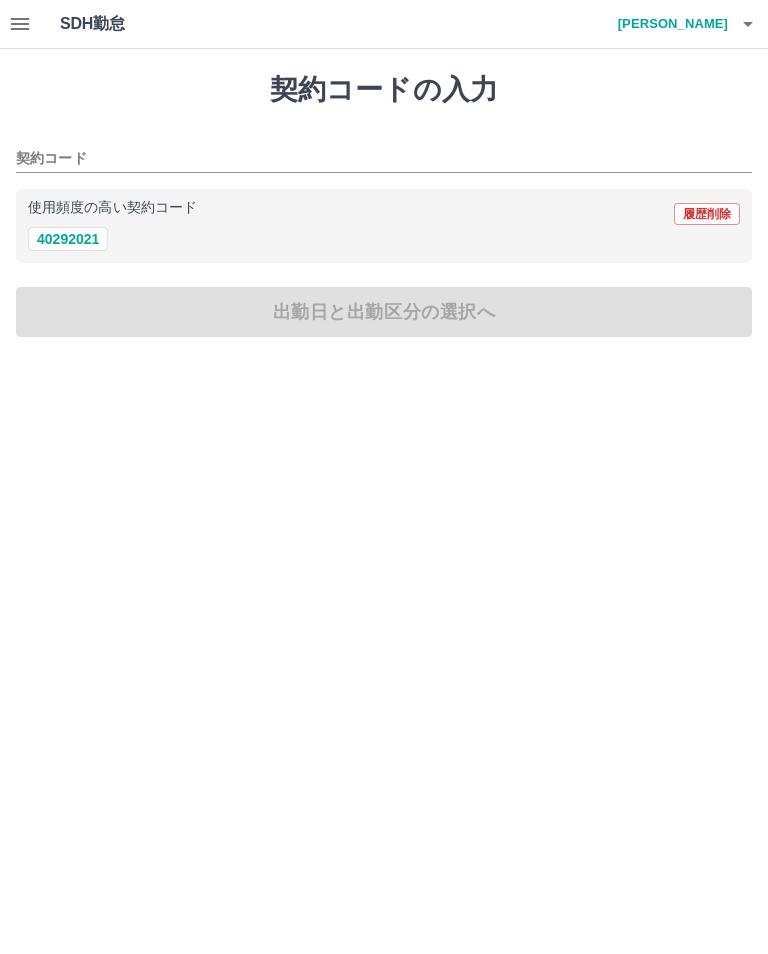 click on "契約コード" at bounding box center (369, 159) 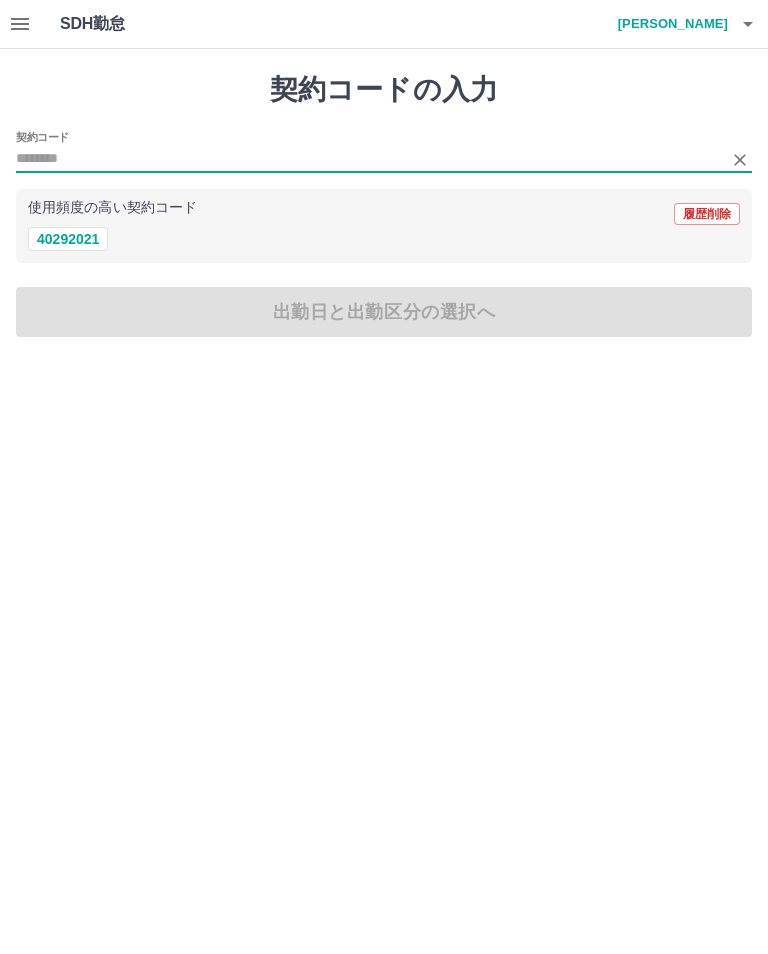 click on "40292021" at bounding box center [68, 239] 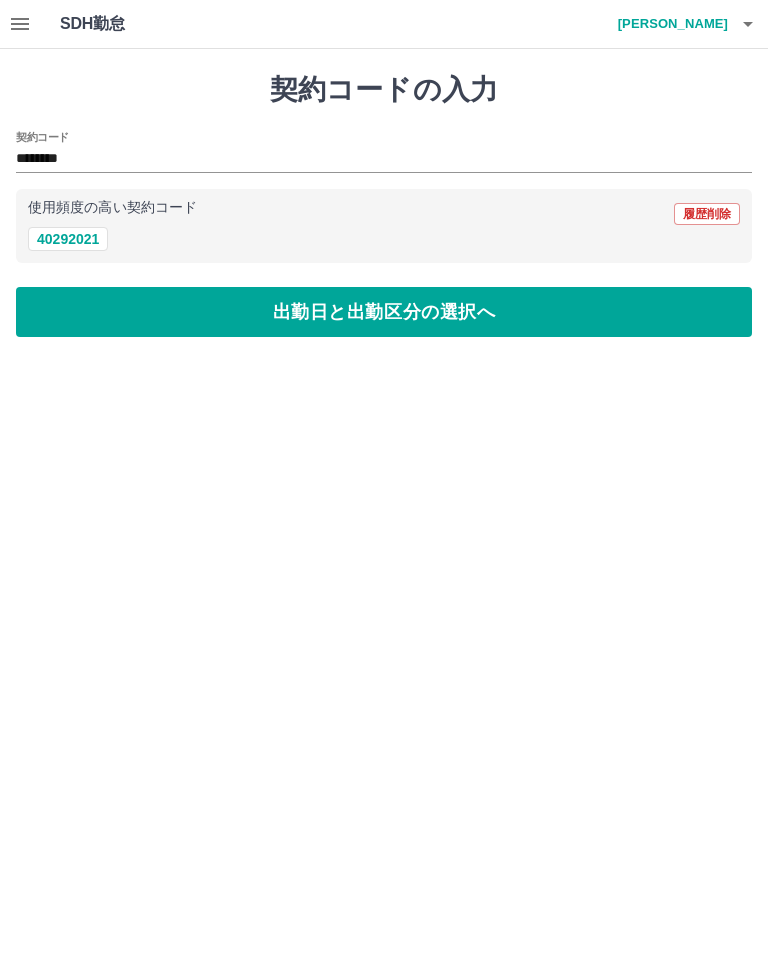 click on "出勤日と出勤区分の選択へ" at bounding box center (384, 312) 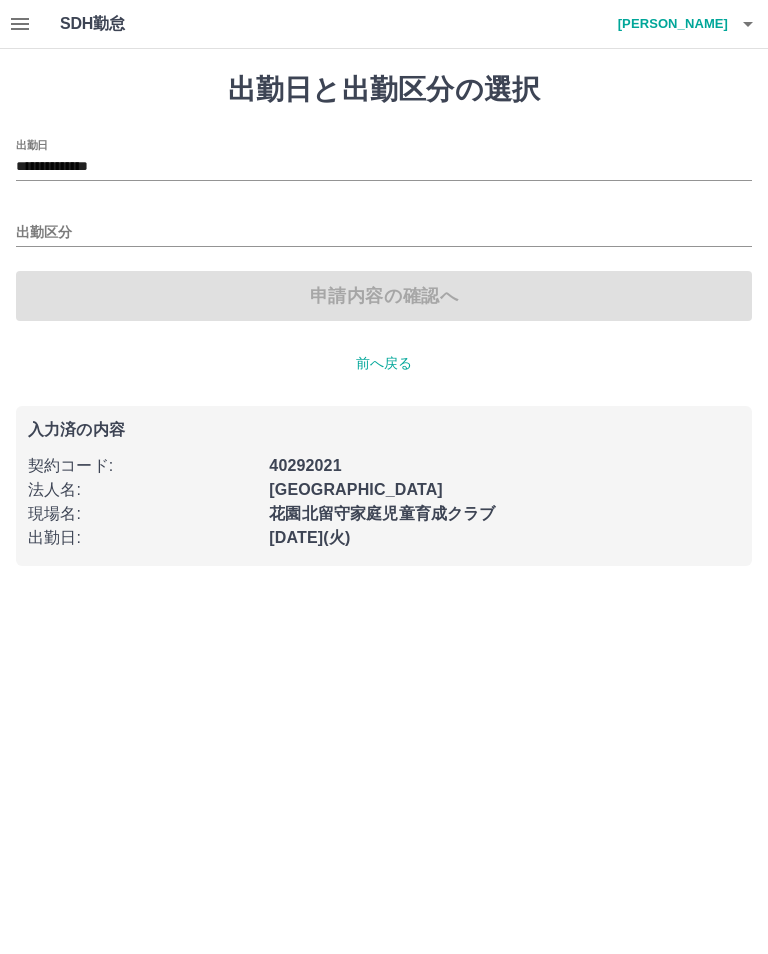 click on "**********" at bounding box center (384, 167) 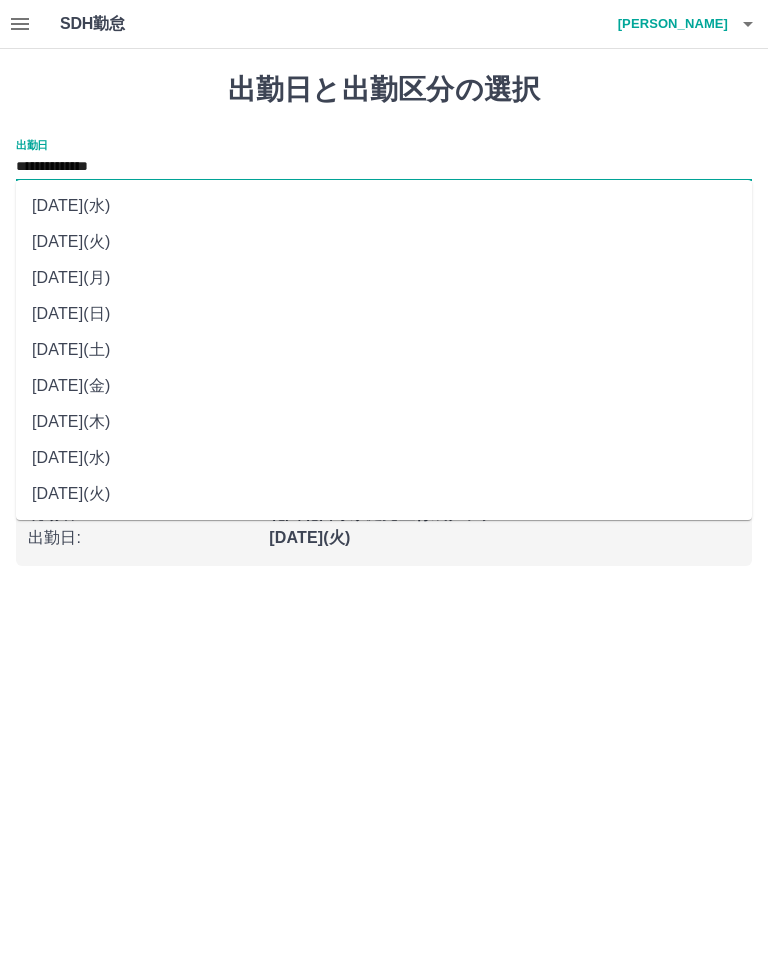 click on "[DATE](月)" at bounding box center (384, 278) 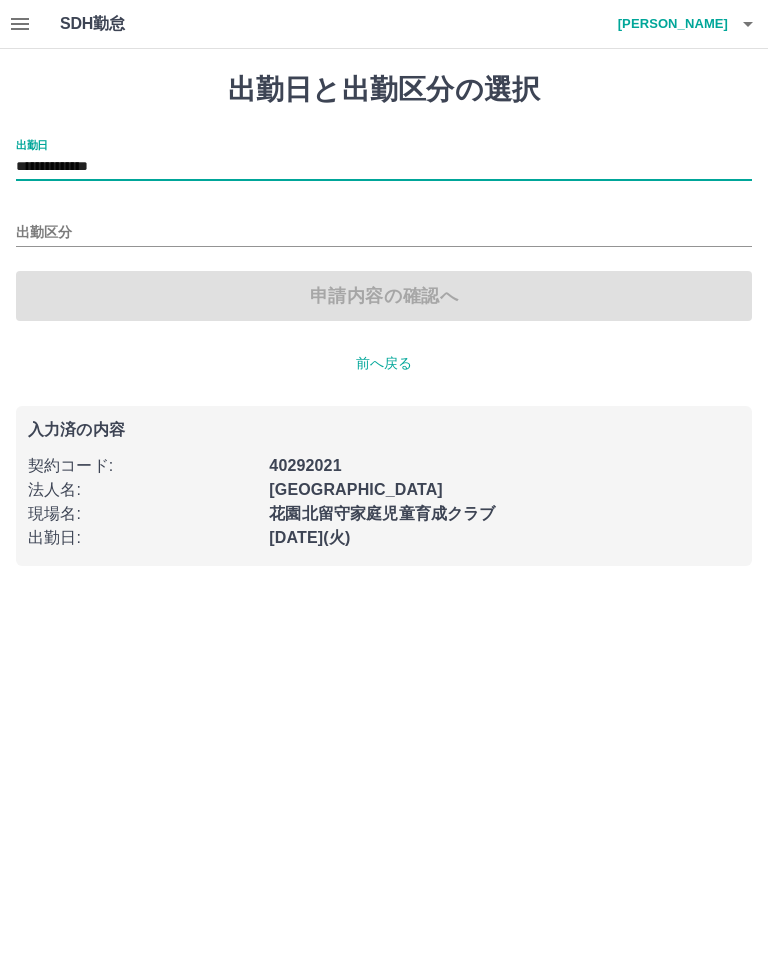type on "**********" 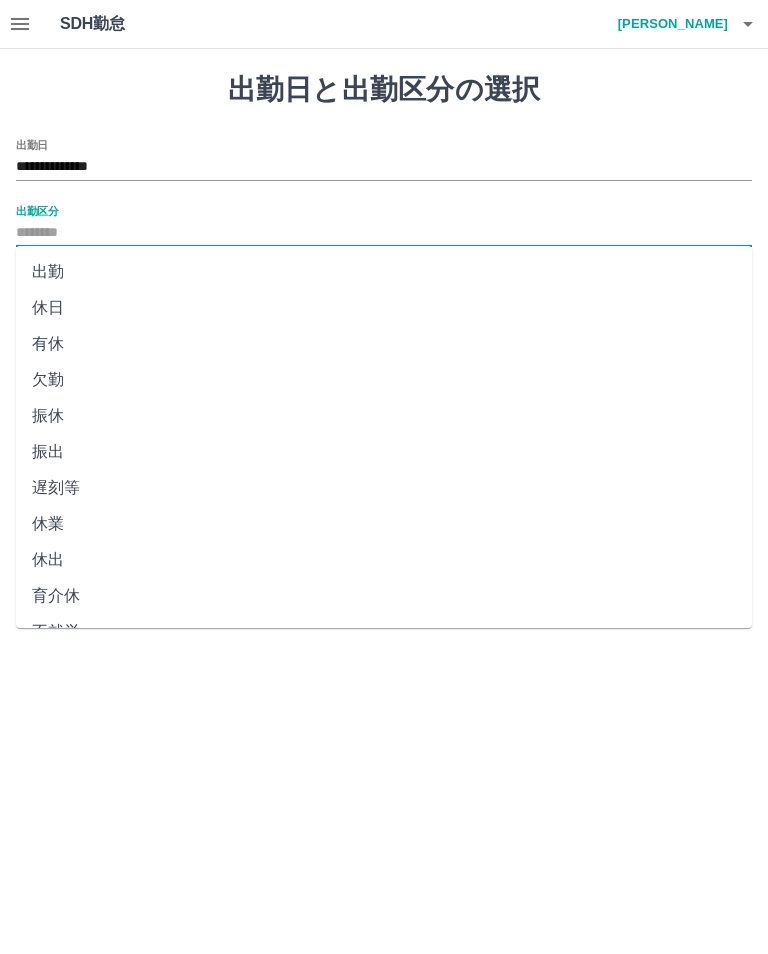 click on "出勤" at bounding box center [384, 272] 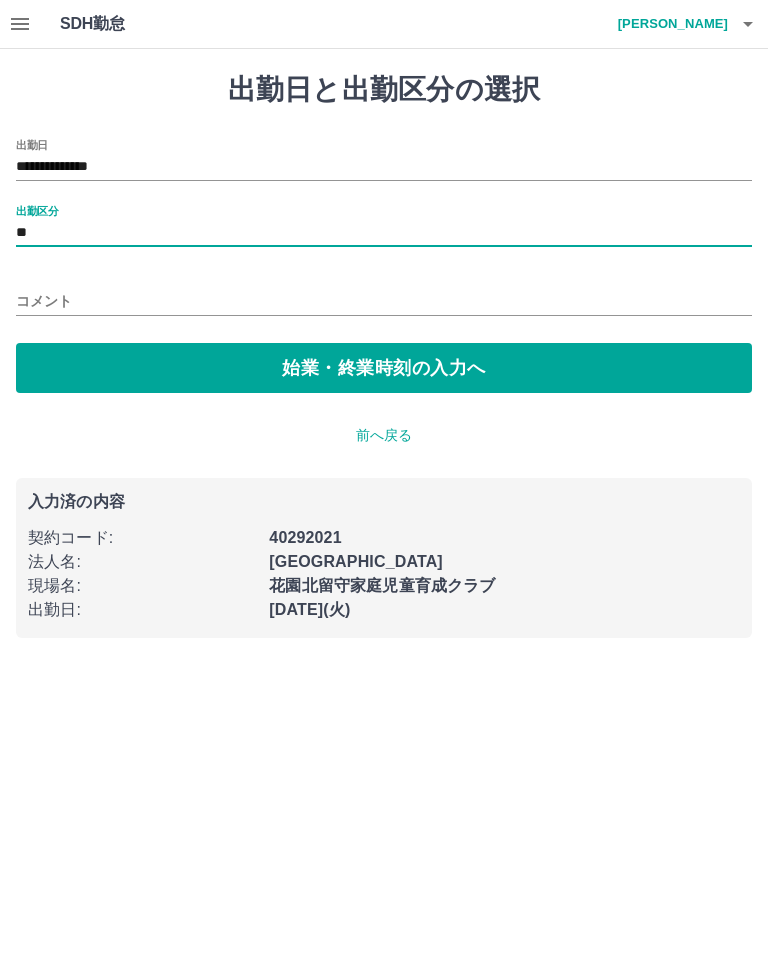click on "始業・終業時刻の入力へ" at bounding box center [384, 368] 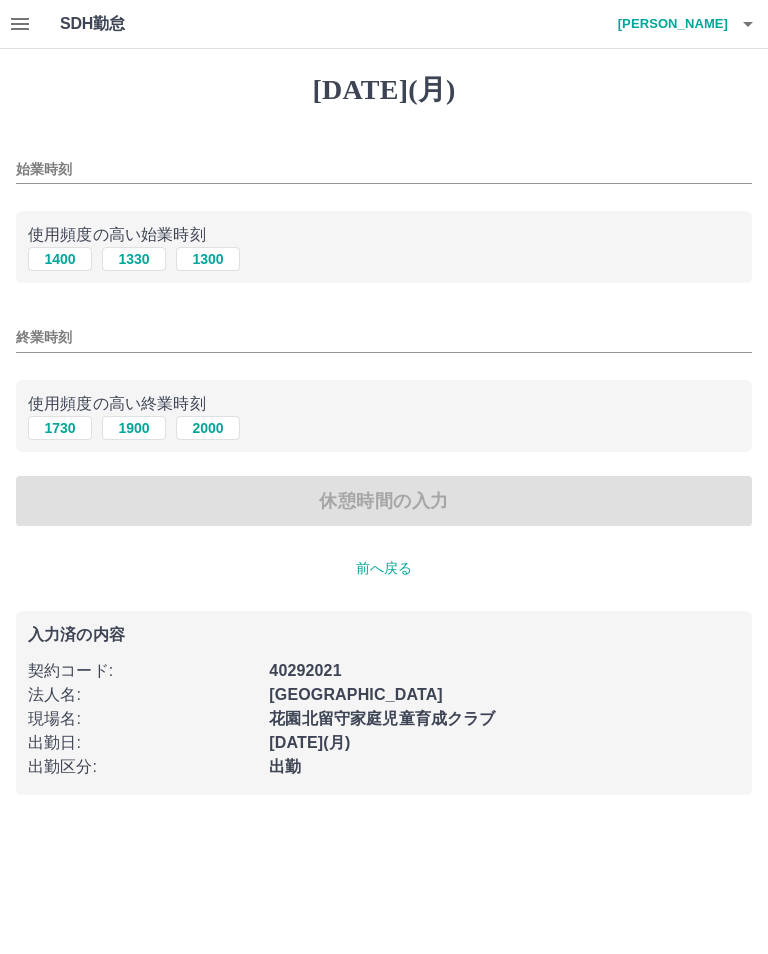 click on "1300" at bounding box center [208, 259] 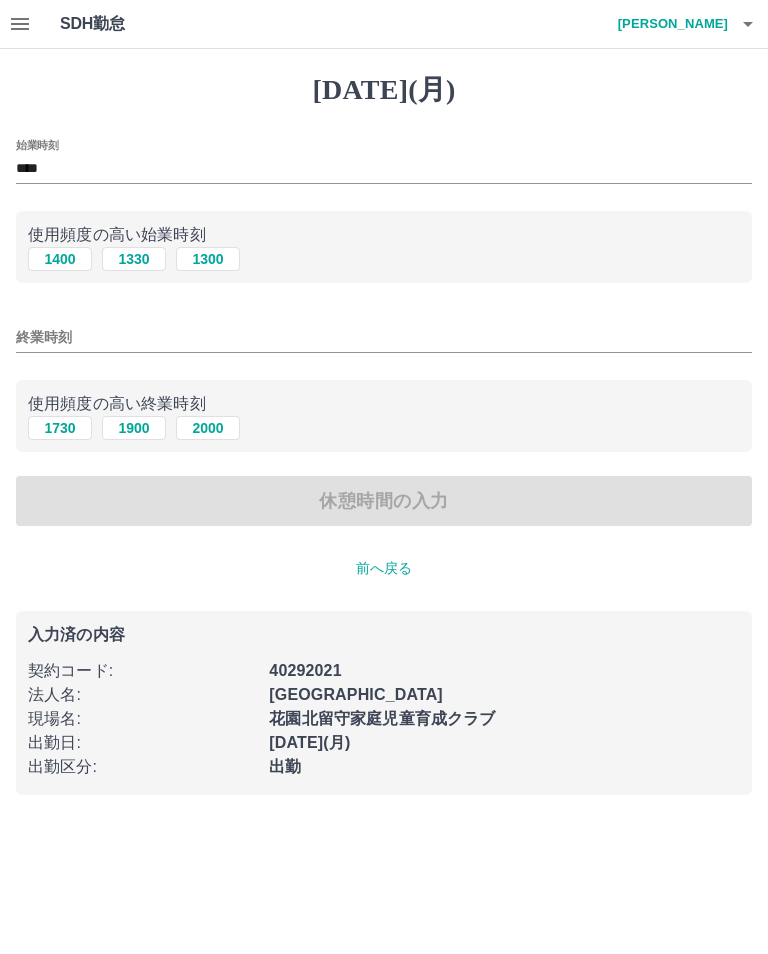 click on "1730" at bounding box center [60, 428] 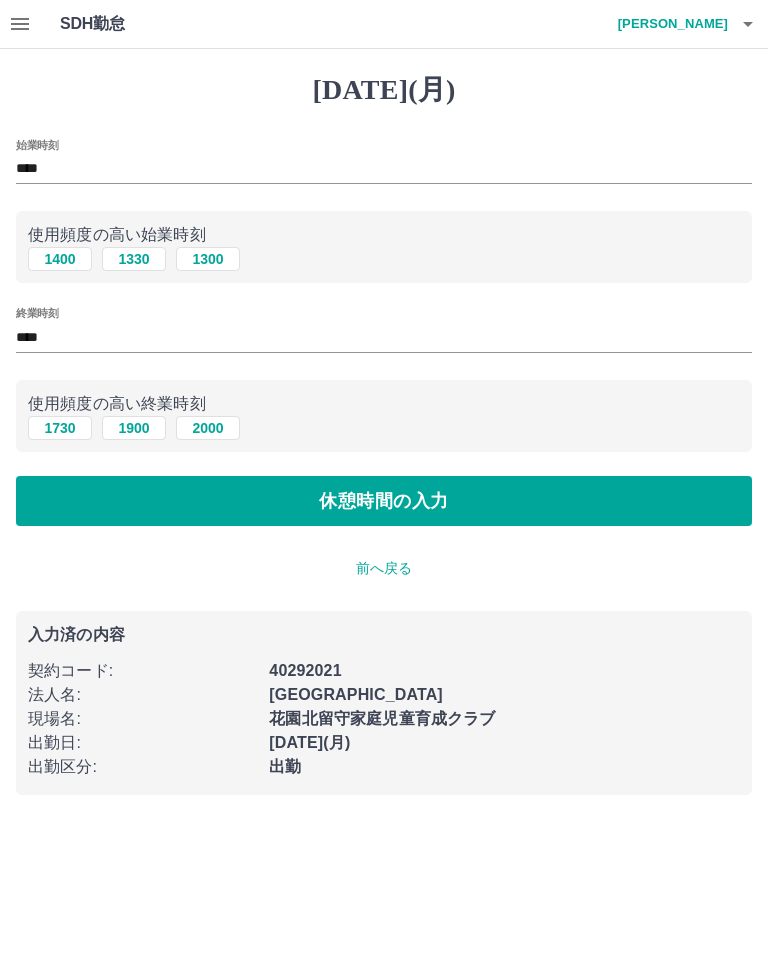 click on "休憩時間の入力" at bounding box center (384, 501) 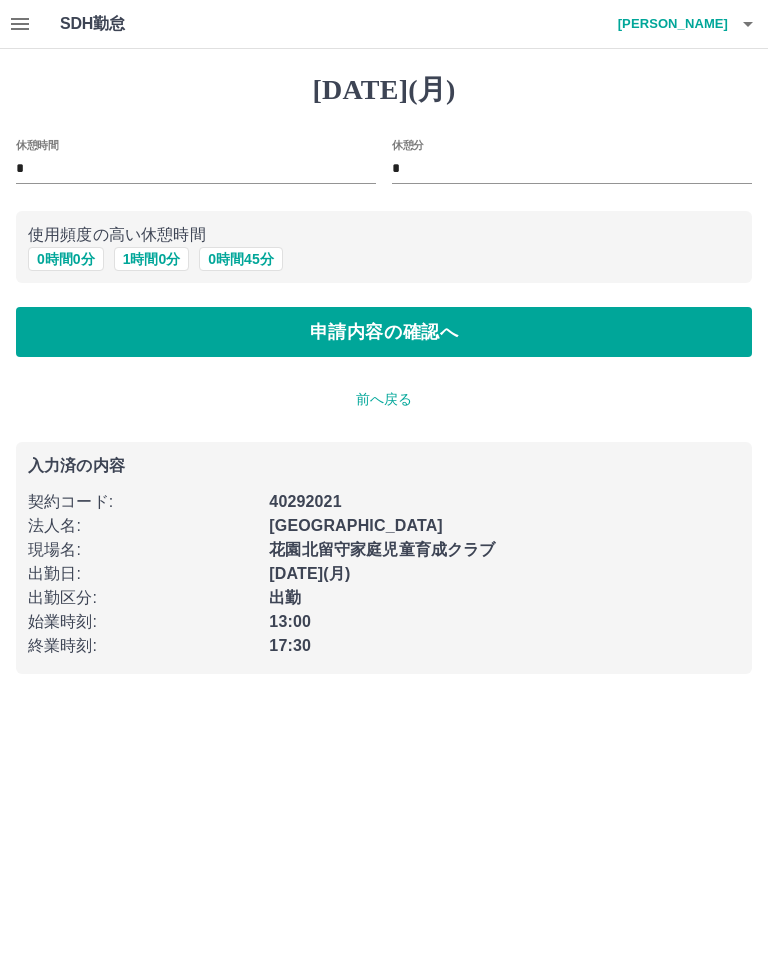 click on "申請内容の確認へ" at bounding box center [384, 332] 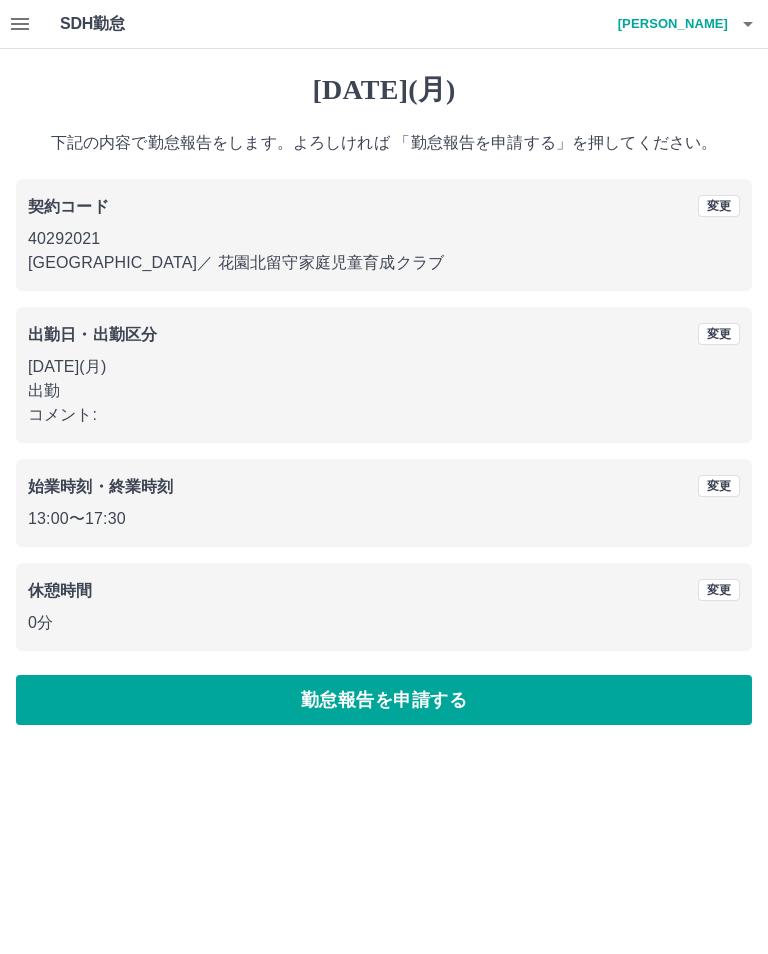 click on "勤怠報告を申請する" at bounding box center [384, 700] 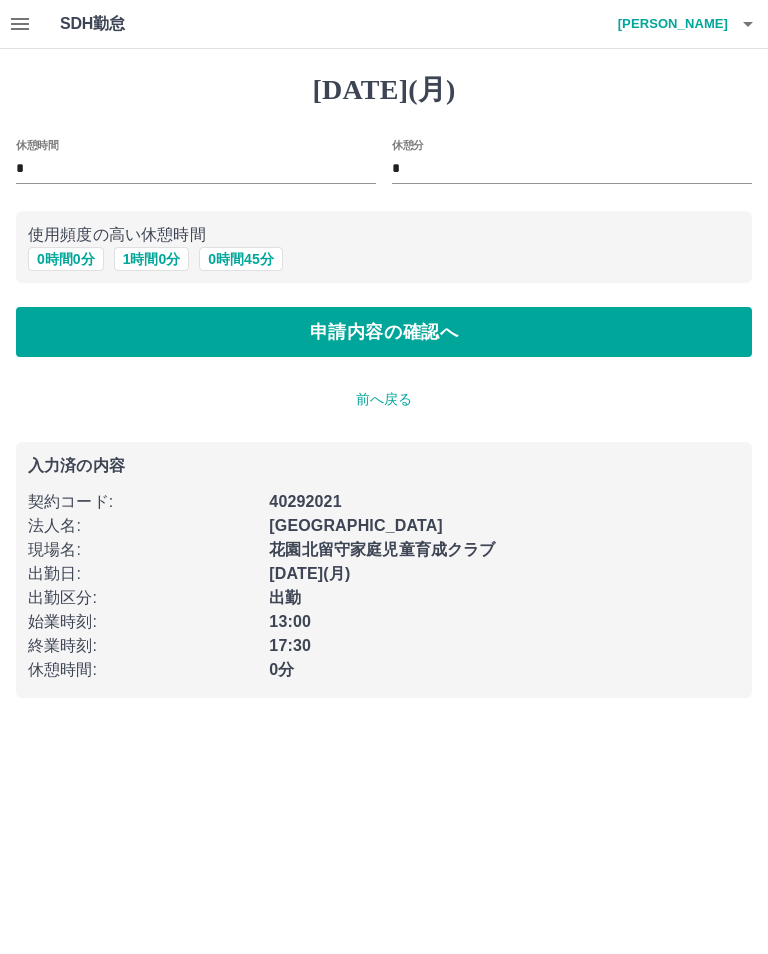 click on "申請内容の確認へ" at bounding box center [384, 332] 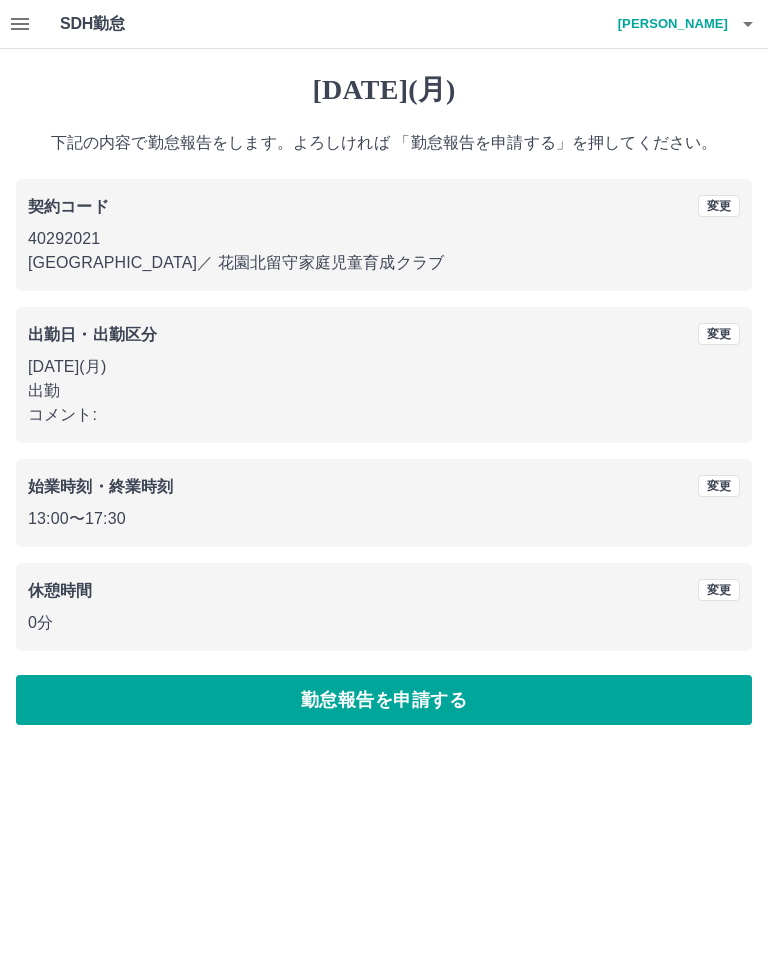 click on "勤怠報告を申請する" at bounding box center (384, 700) 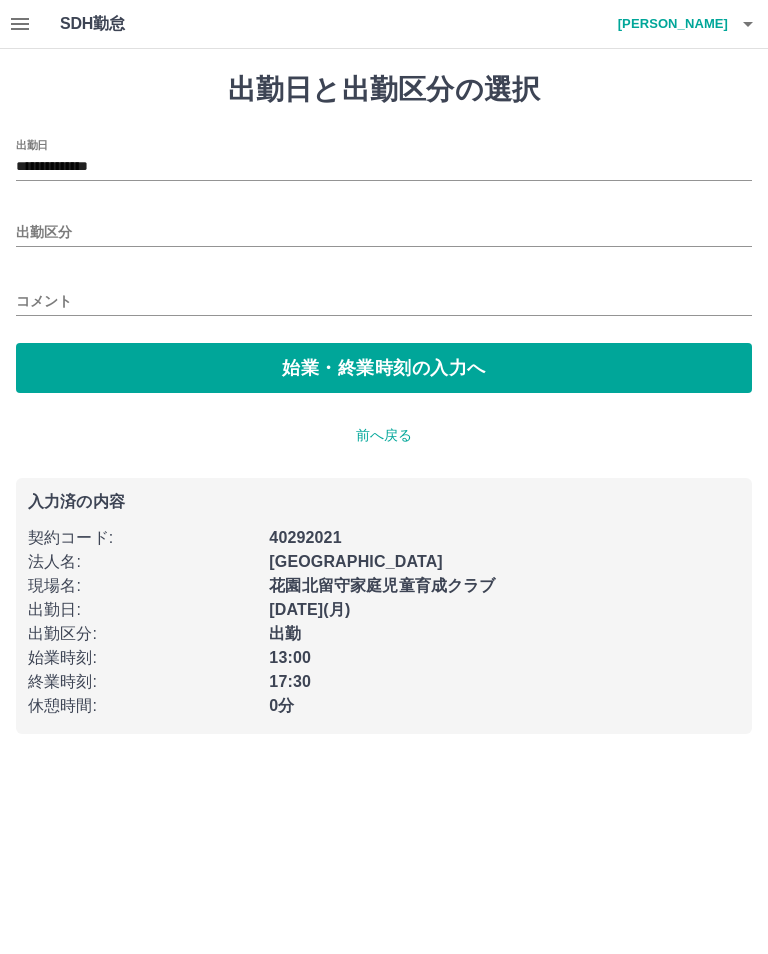 type on "**********" 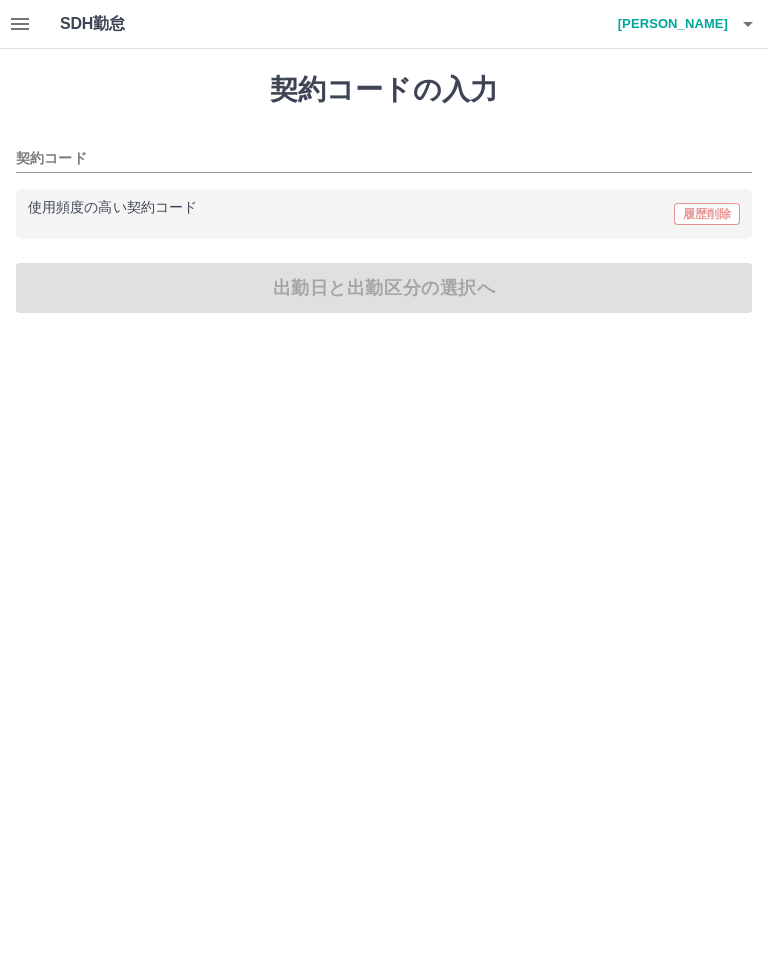 type on "********" 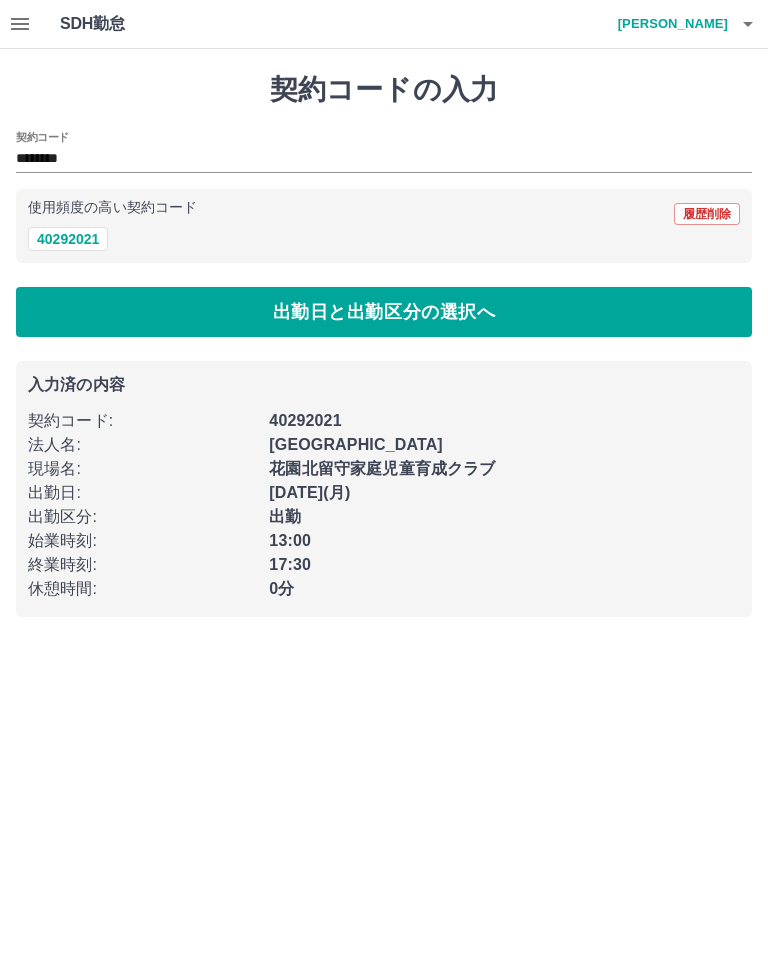 click 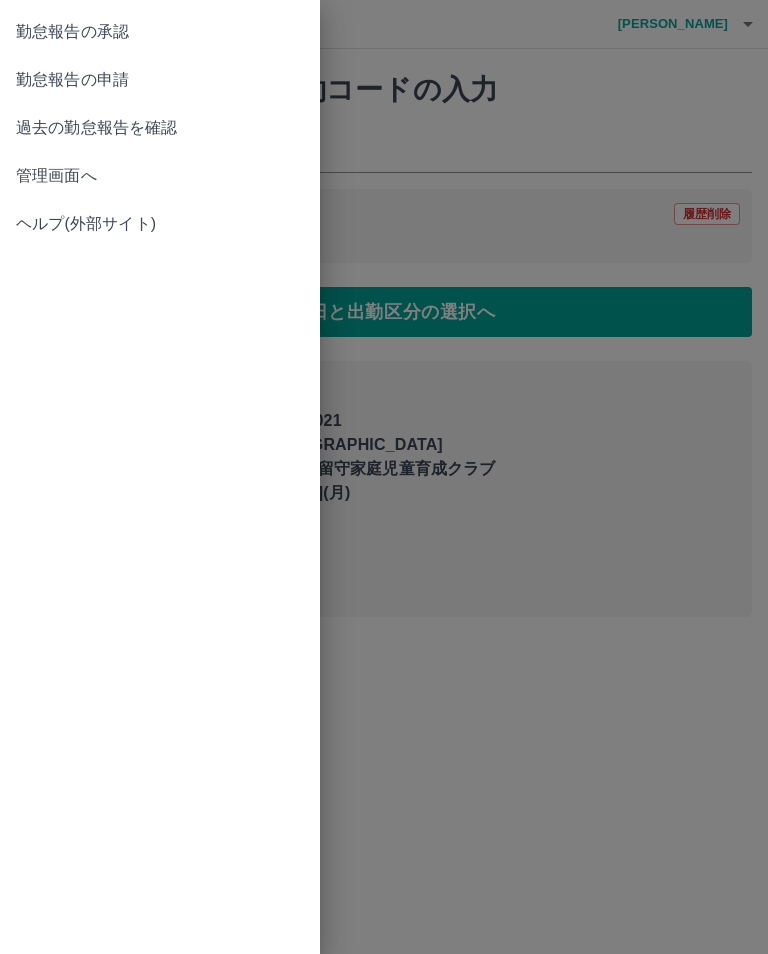 click on "勤怠報告の承認" at bounding box center [160, 32] 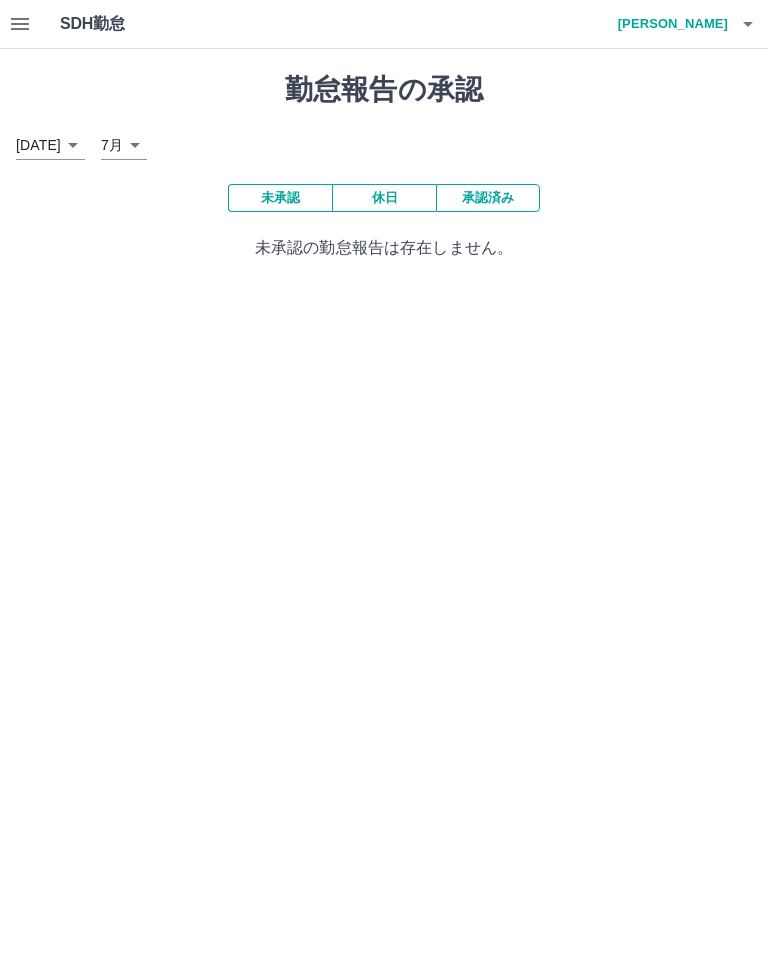 click on "SDH勤怠 [PERSON_NAME] 勤怠報告の承認 [DATE] **** 7月 * 未承認 休日 承認済み 未承認の勤怠報告は存在しません。 SDH勤怠" at bounding box center [384, 142] 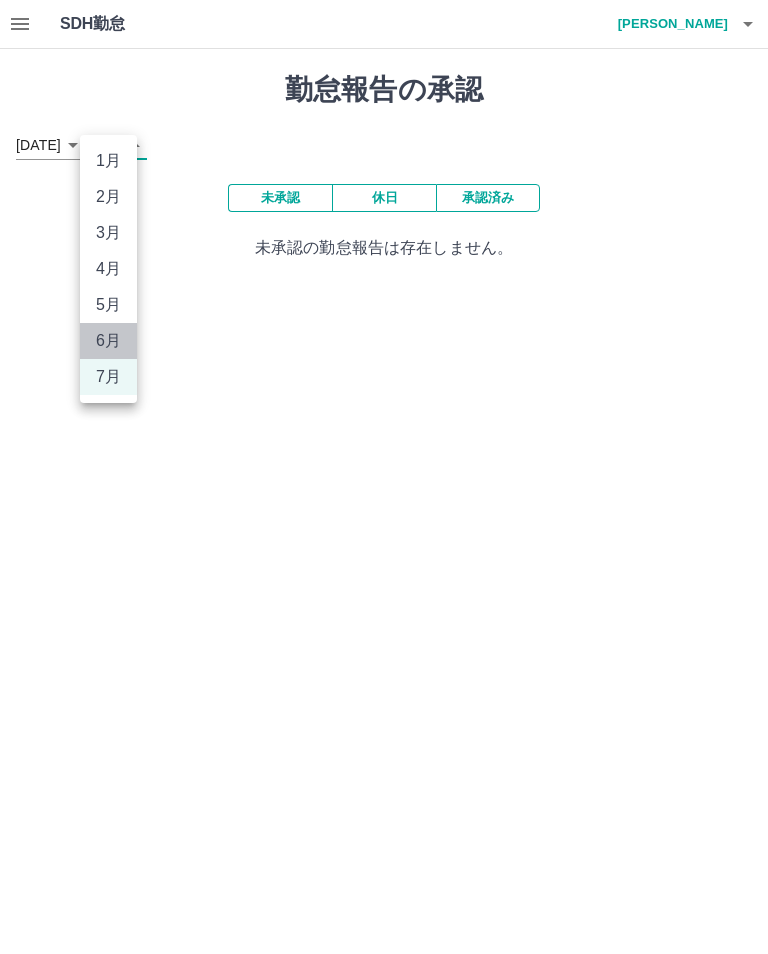 click on "6月" at bounding box center (108, 341) 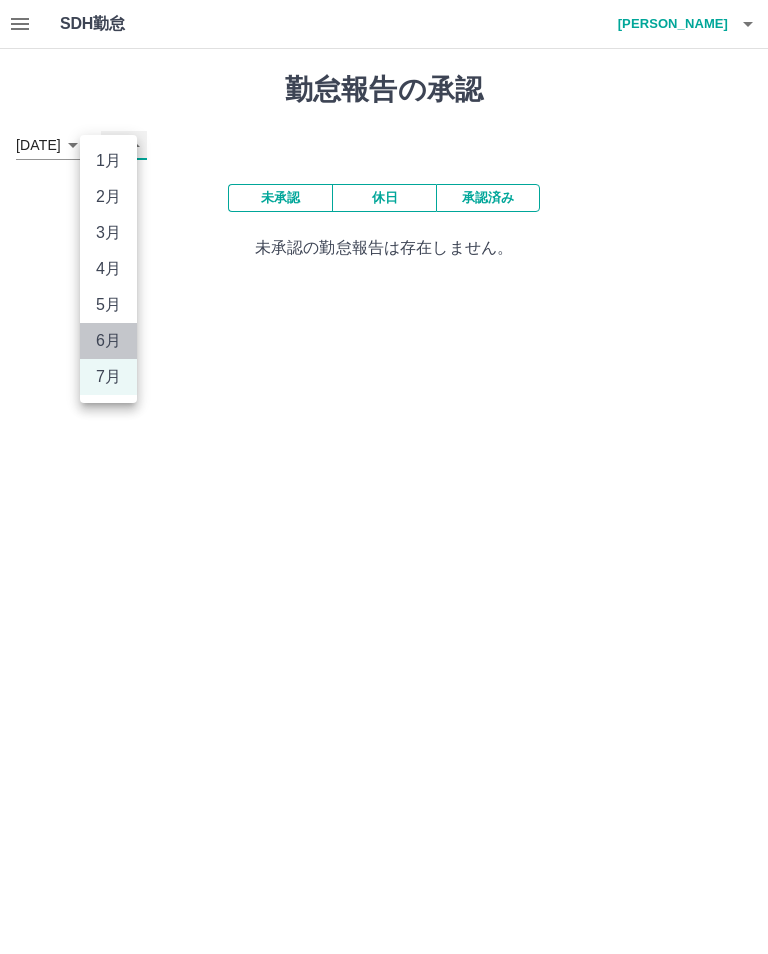 type on "*" 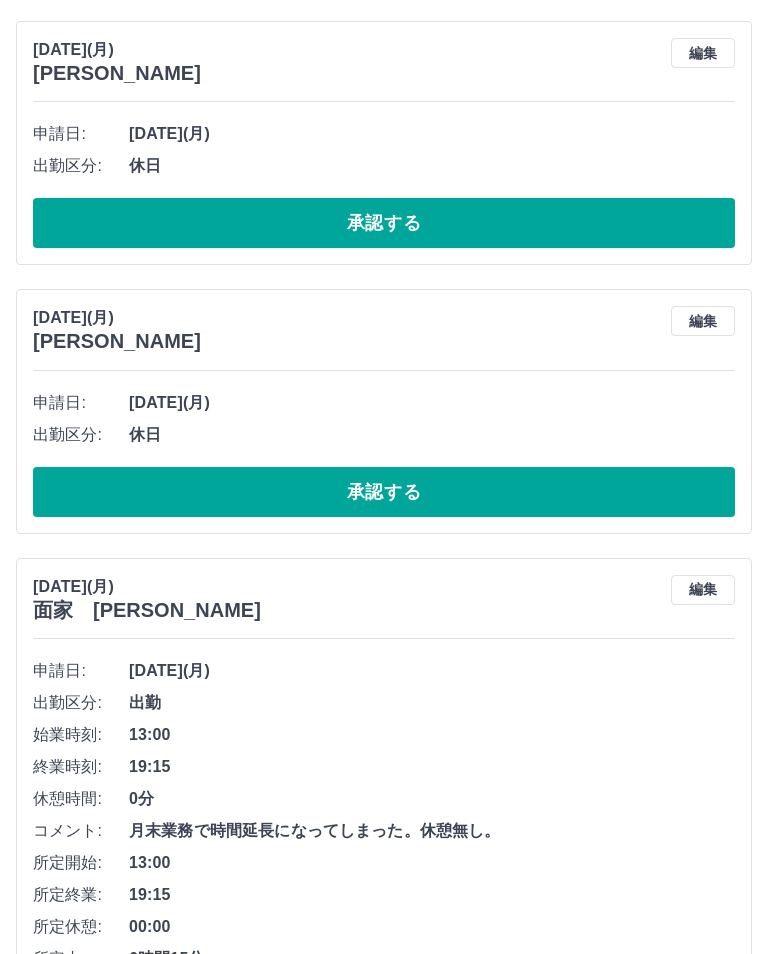 scroll, scrollTop: 485, scrollLeft: 0, axis: vertical 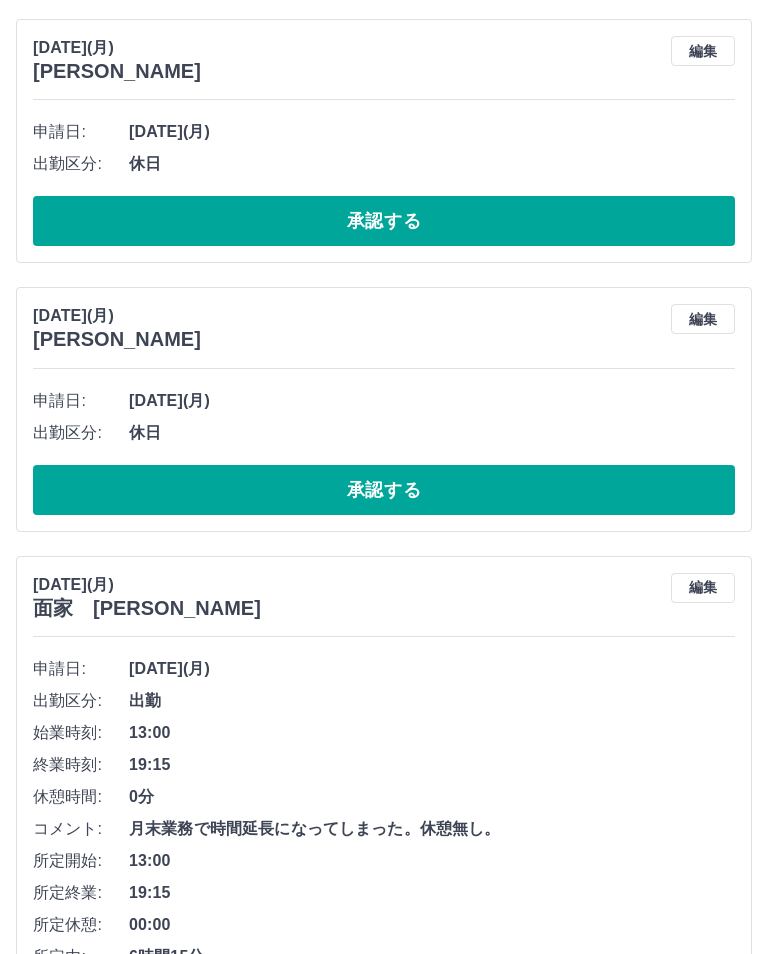 click on "承認する" at bounding box center (384, 1046) 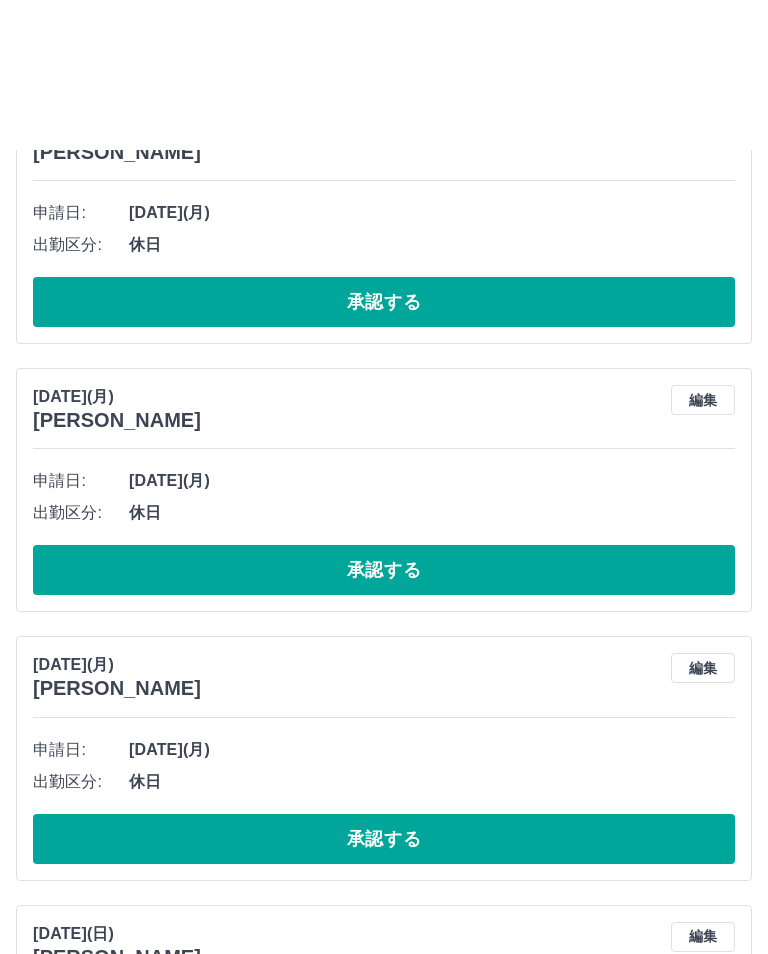 scroll, scrollTop: 0, scrollLeft: 0, axis: both 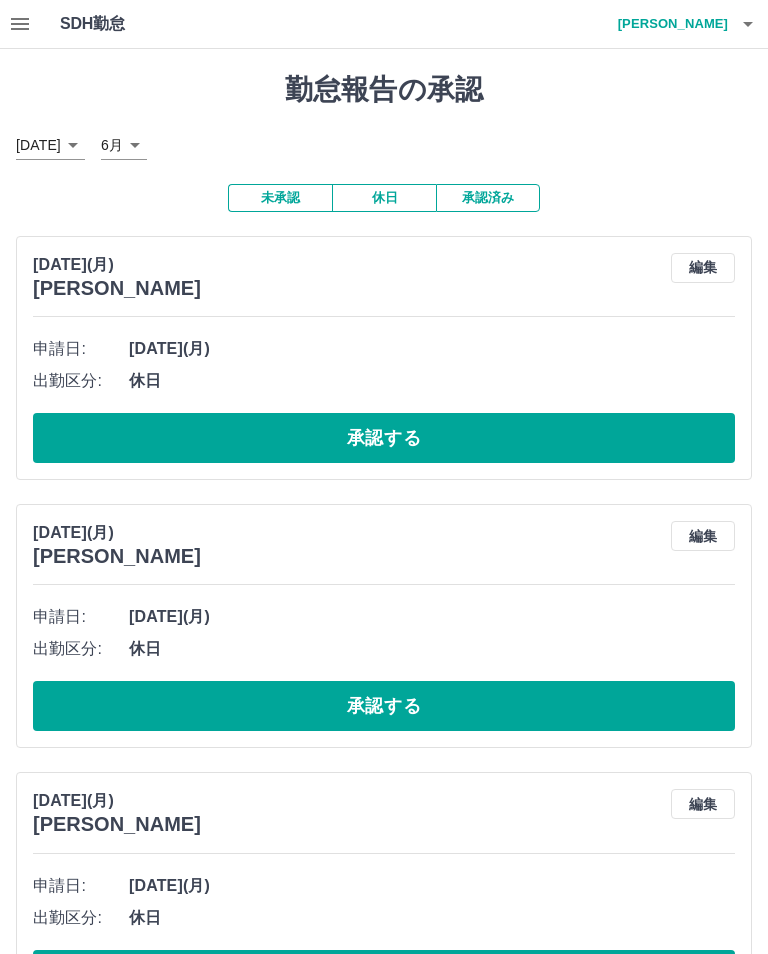 click on "編集" at bounding box center (703, 268) 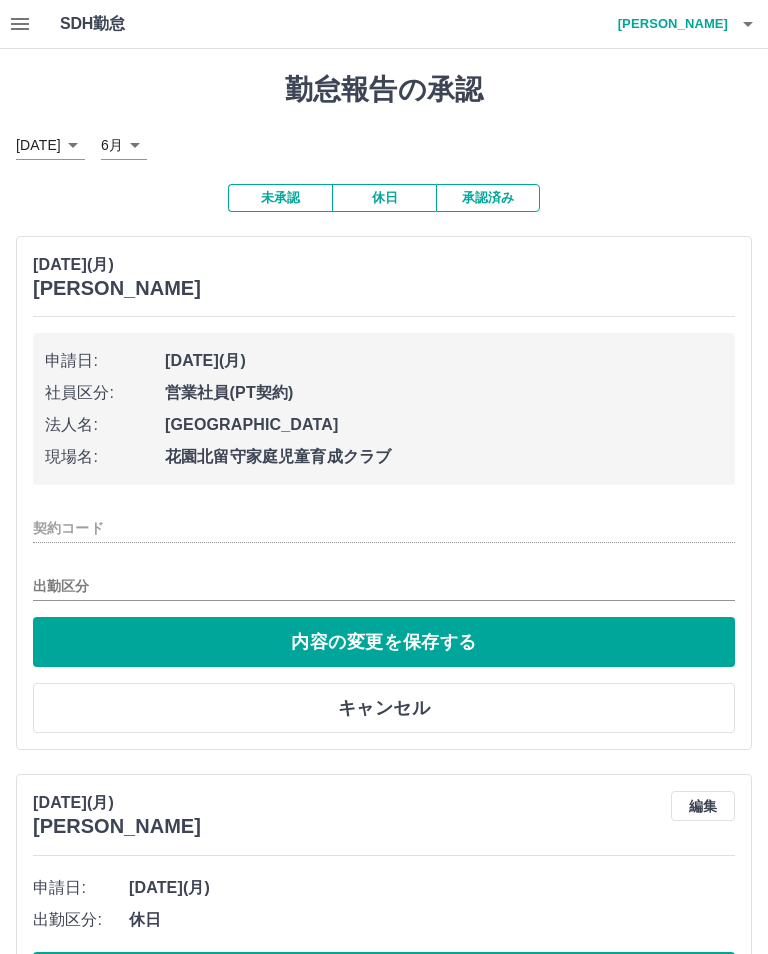 type on "********" 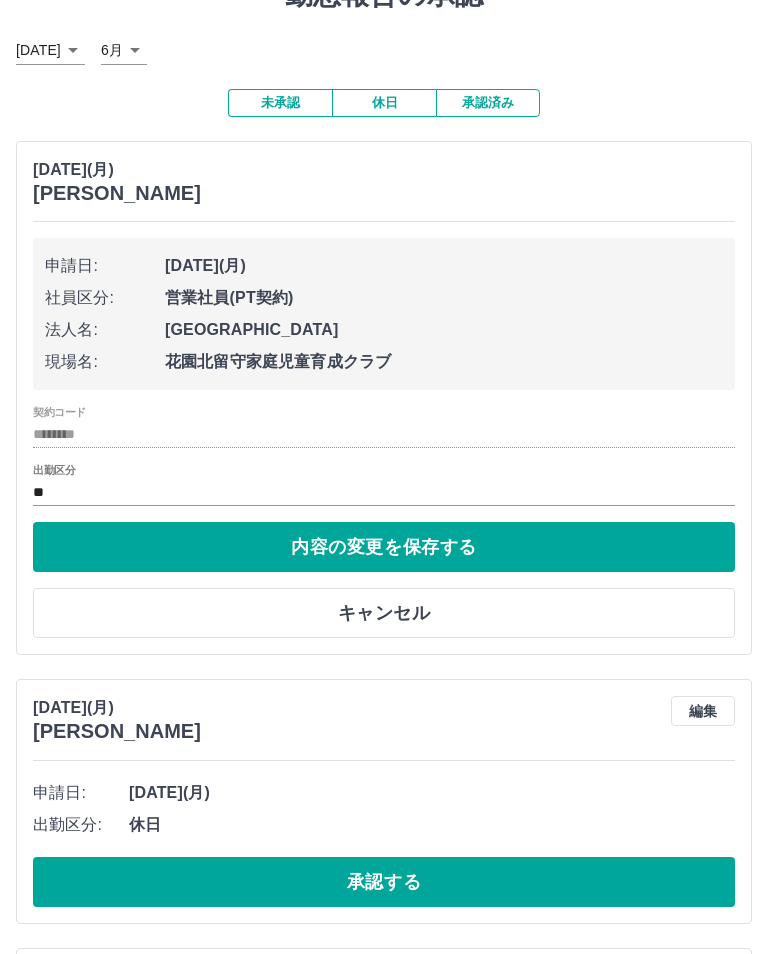scroll, scrollTop: 92, scrollLeft: 0, axis: vertical 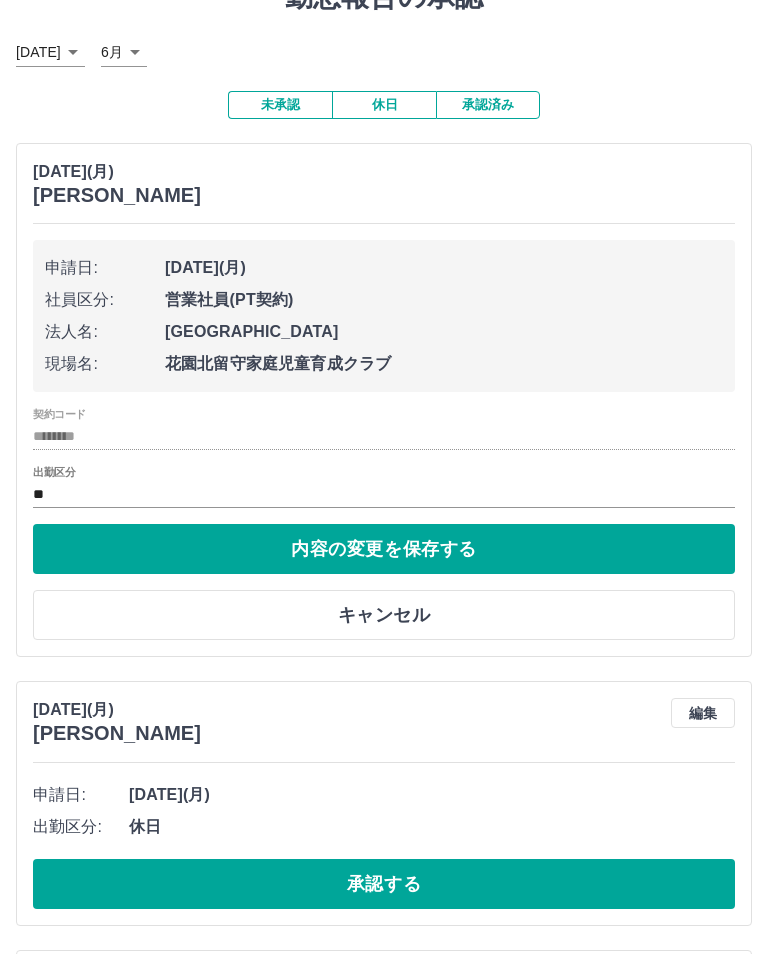 click on "キャンセル" at bounding box center [384, 616] 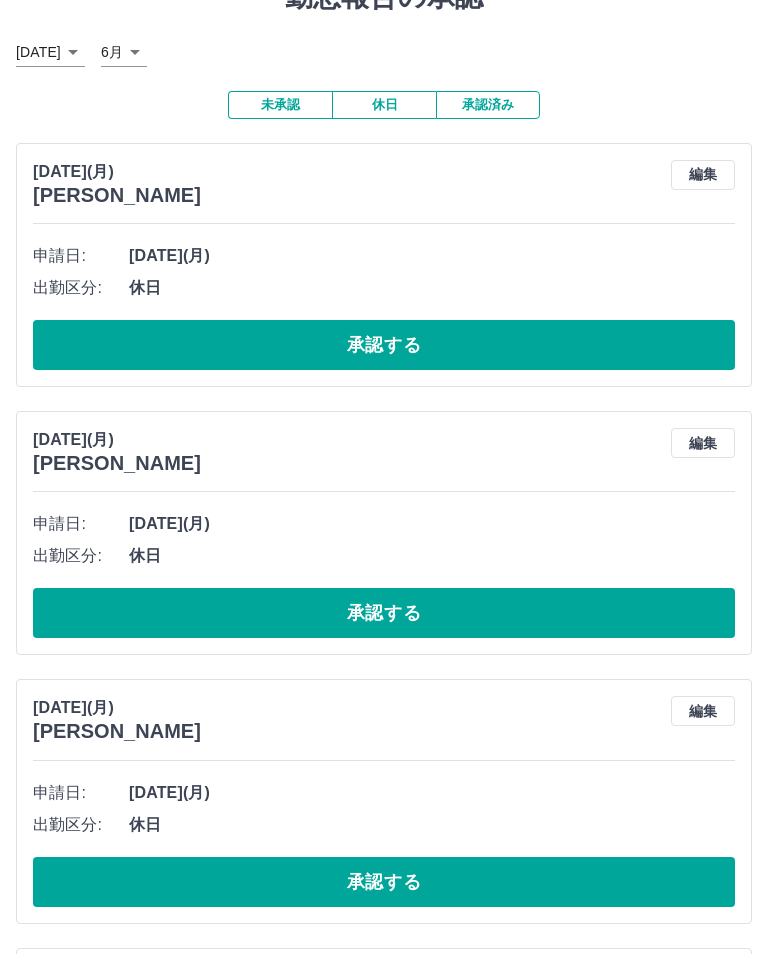 scroll, scrollTop: 93, scrollLeft: 0, axis: vertical 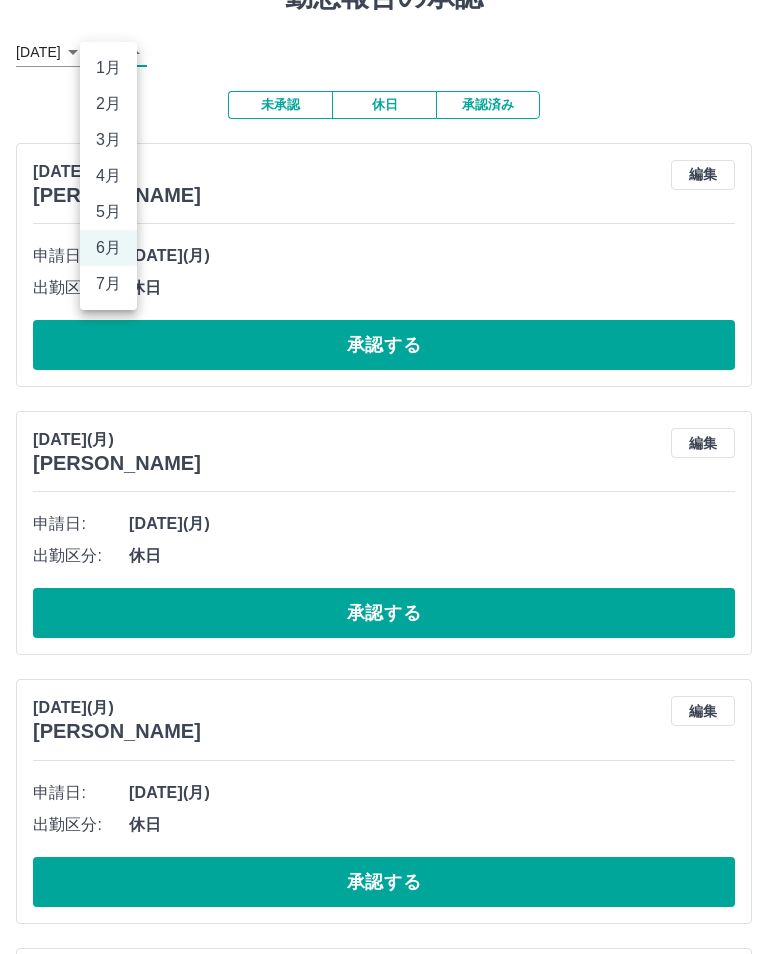 click on "7月" at bounding box center [108, 284] 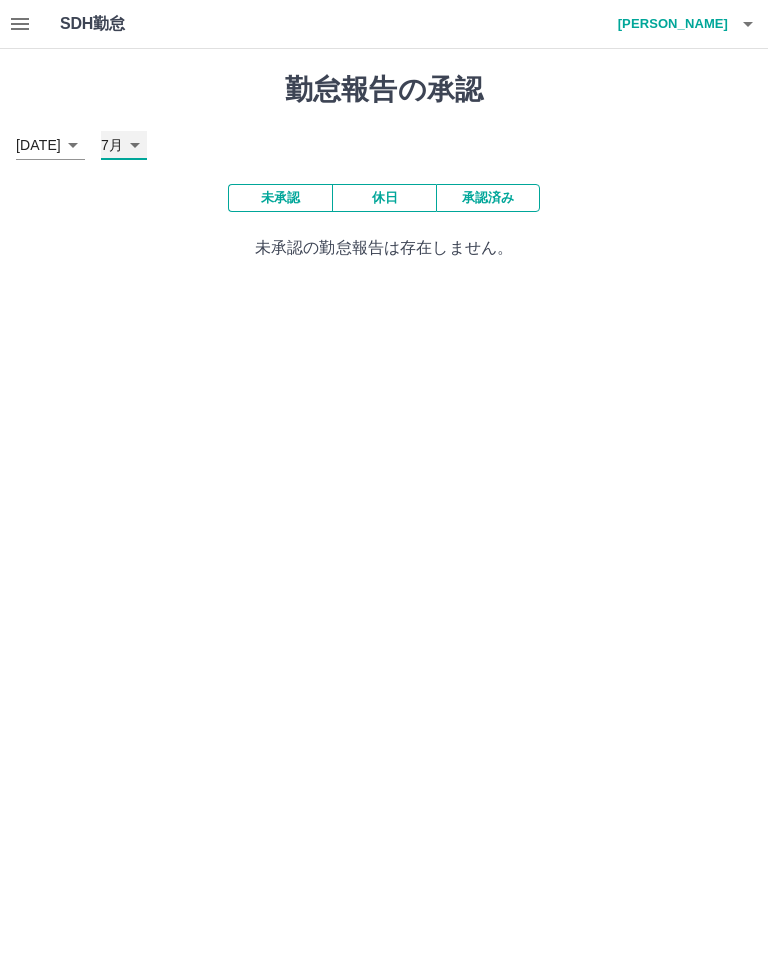 type on "*" 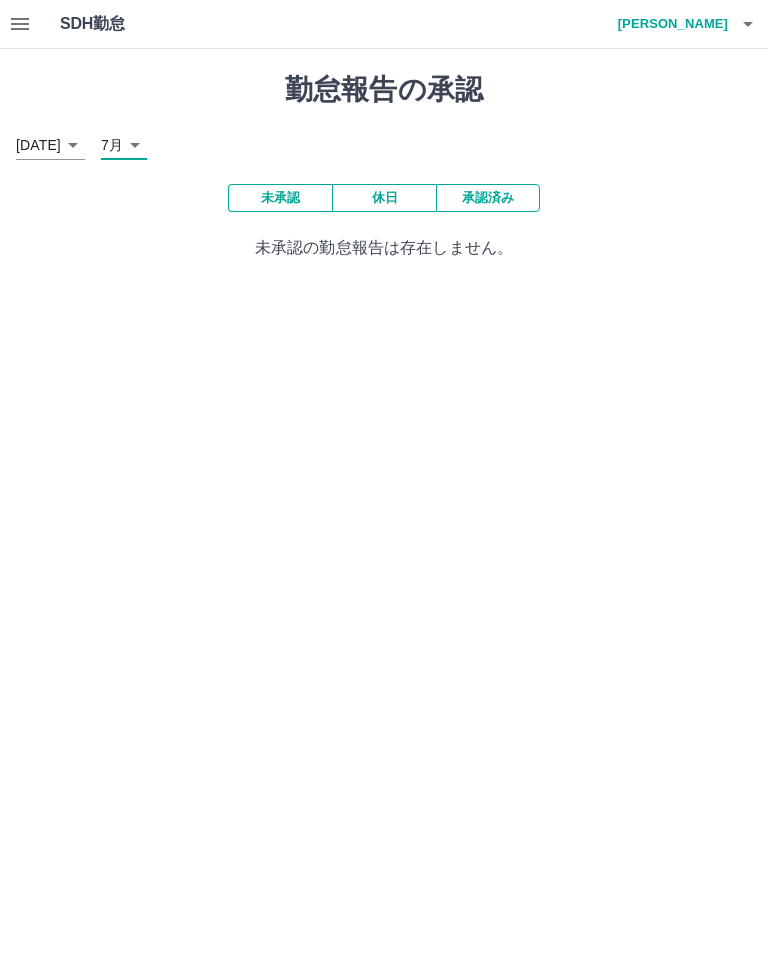 click on "承認済み" at bounding box center [488, 198] 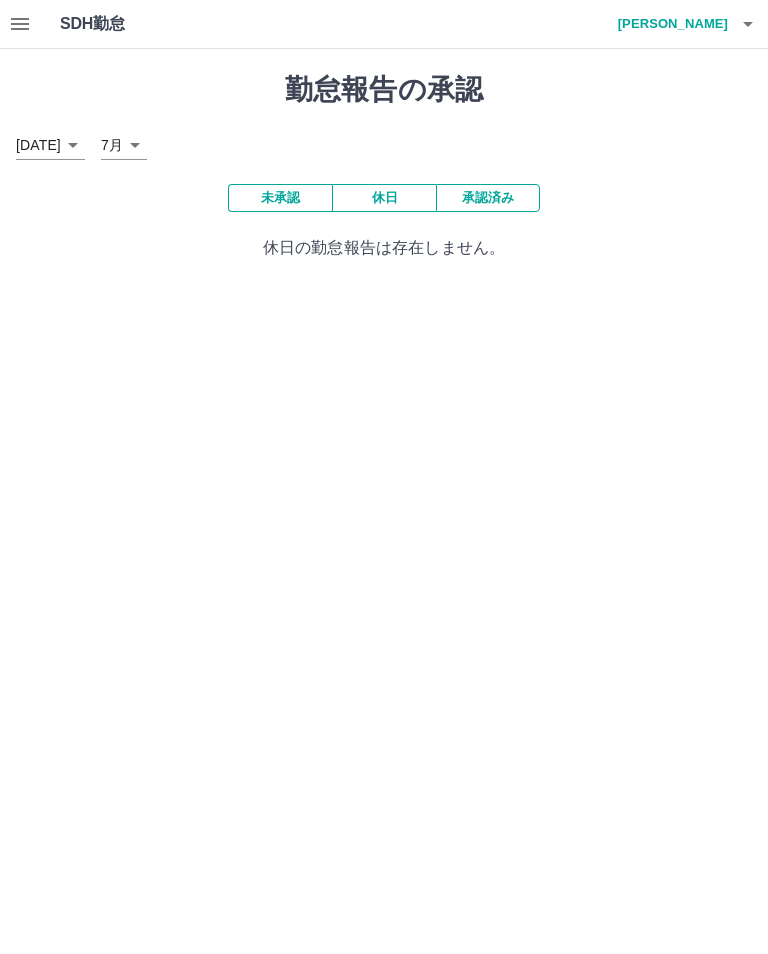 click on "[DATE] **** 7月 *" at bounding box center (384, 145) 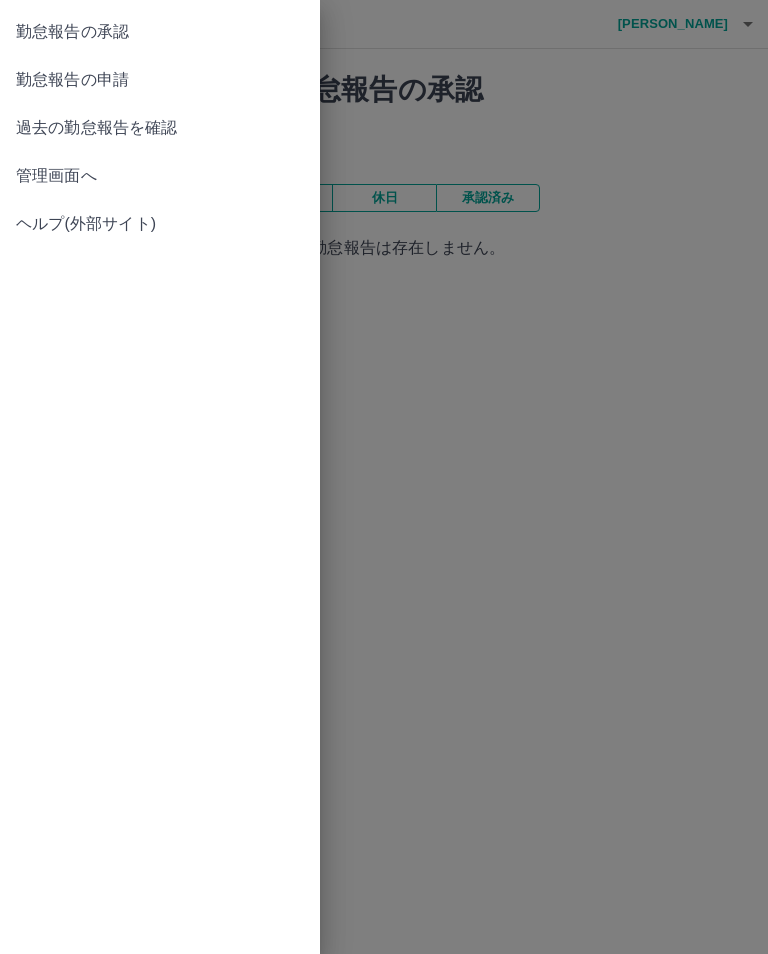 click on "勤怠報告の申請" at bounding box center (160, 80) 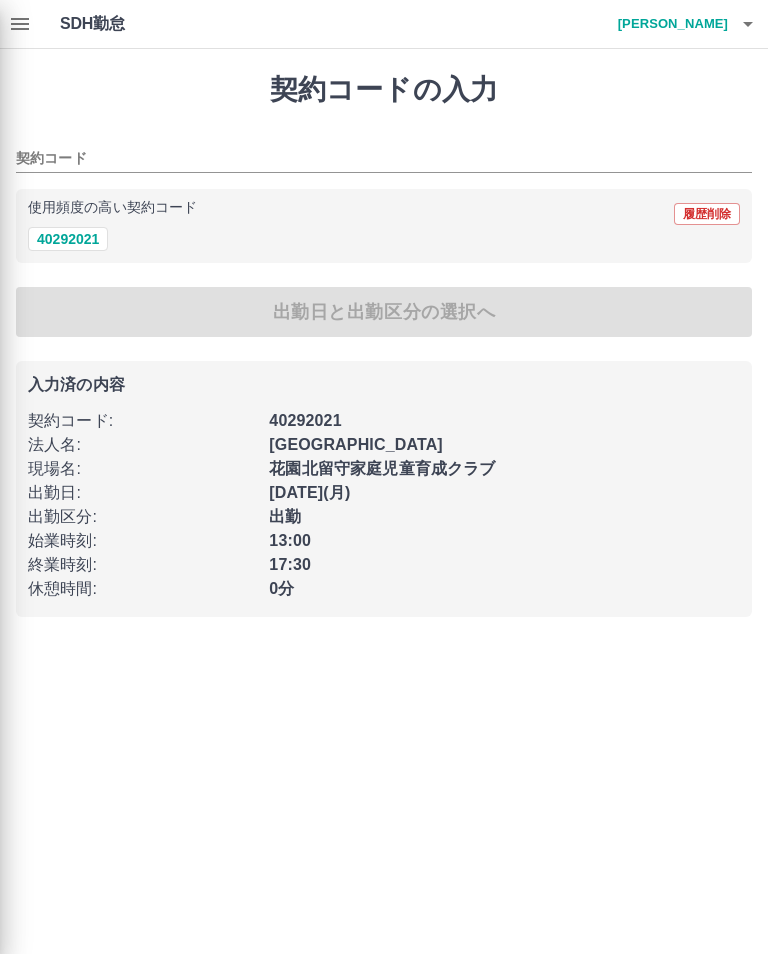 type on "********" 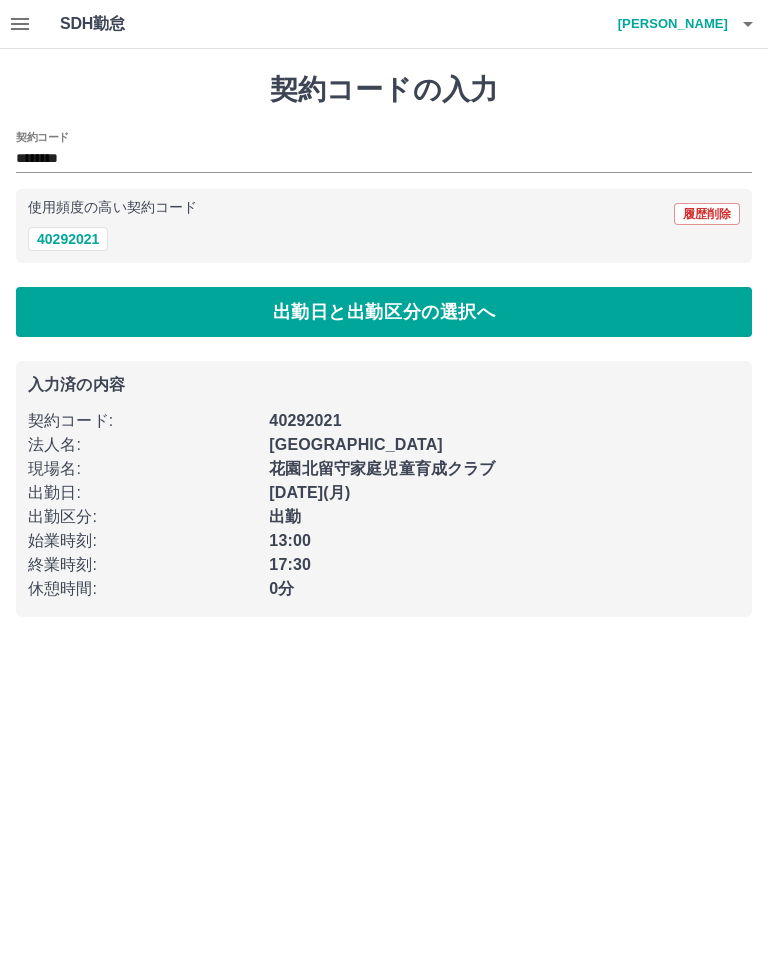click on "40292021" at bounding box center (68, 239) 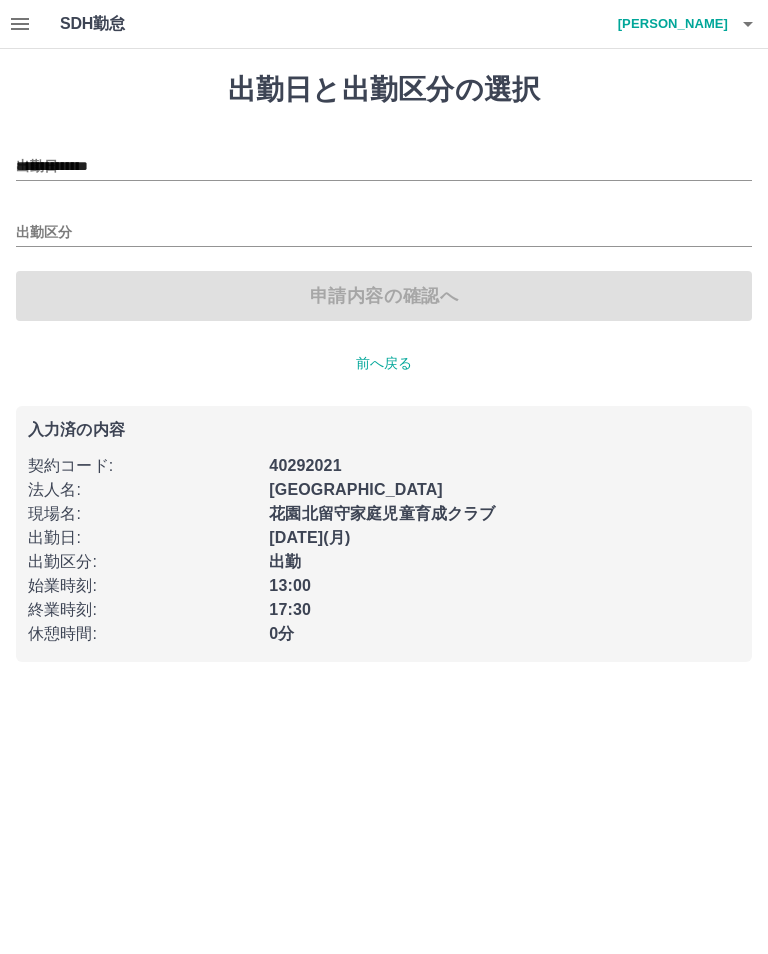 type on "**********" 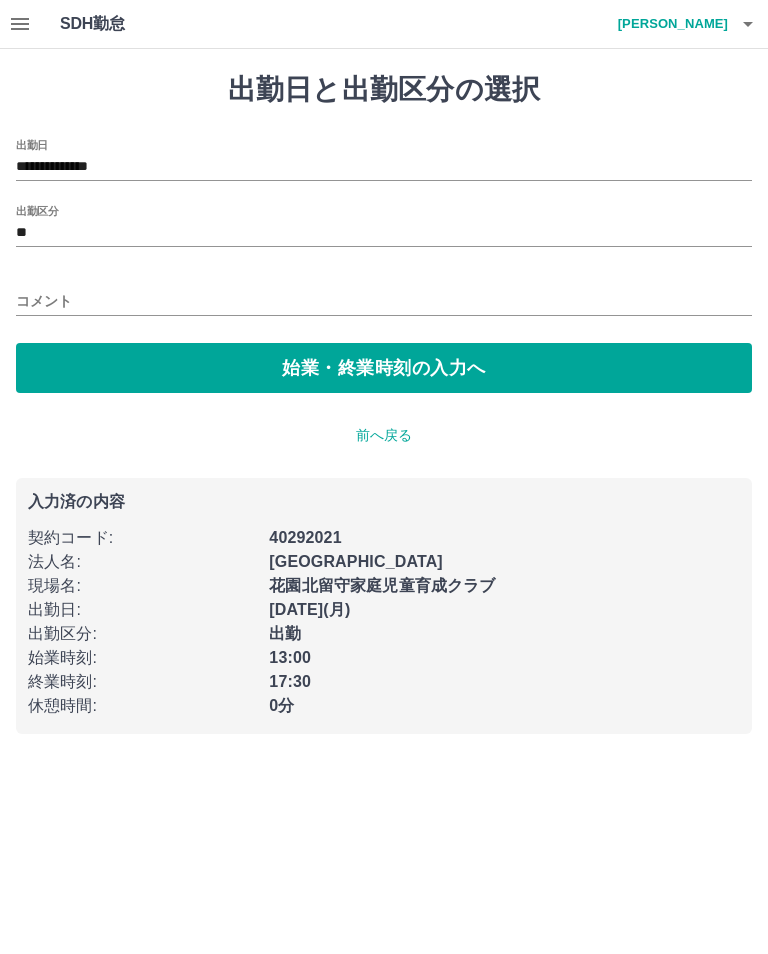 click on "始業・終業時刻の入力へ" at bounding box center [384, 368] 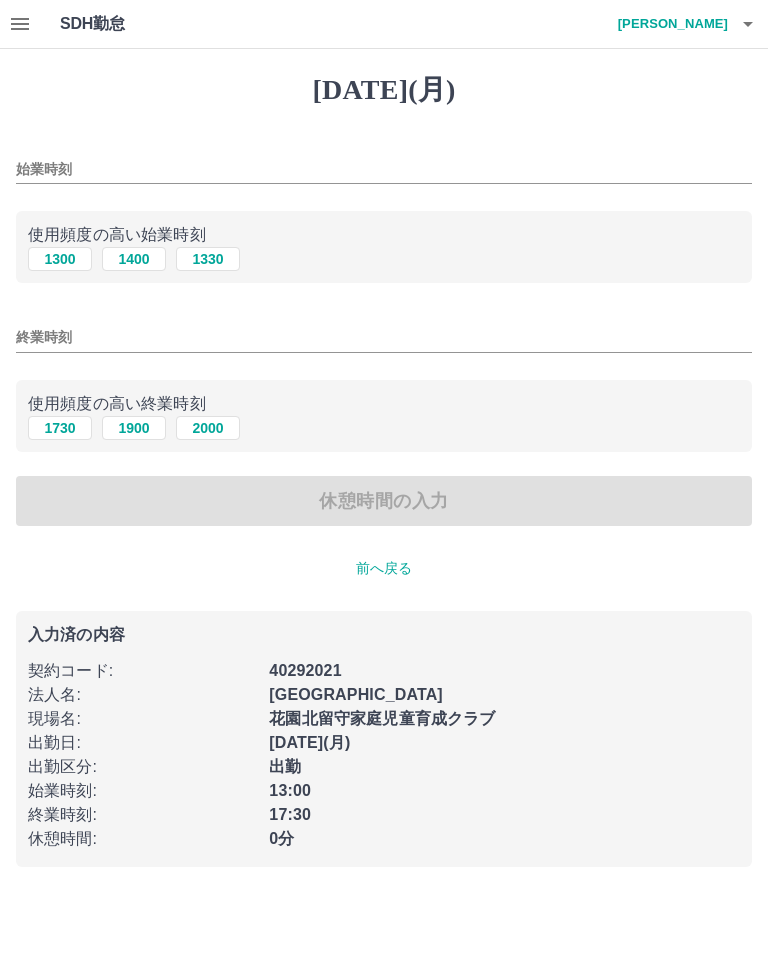 type on "****" 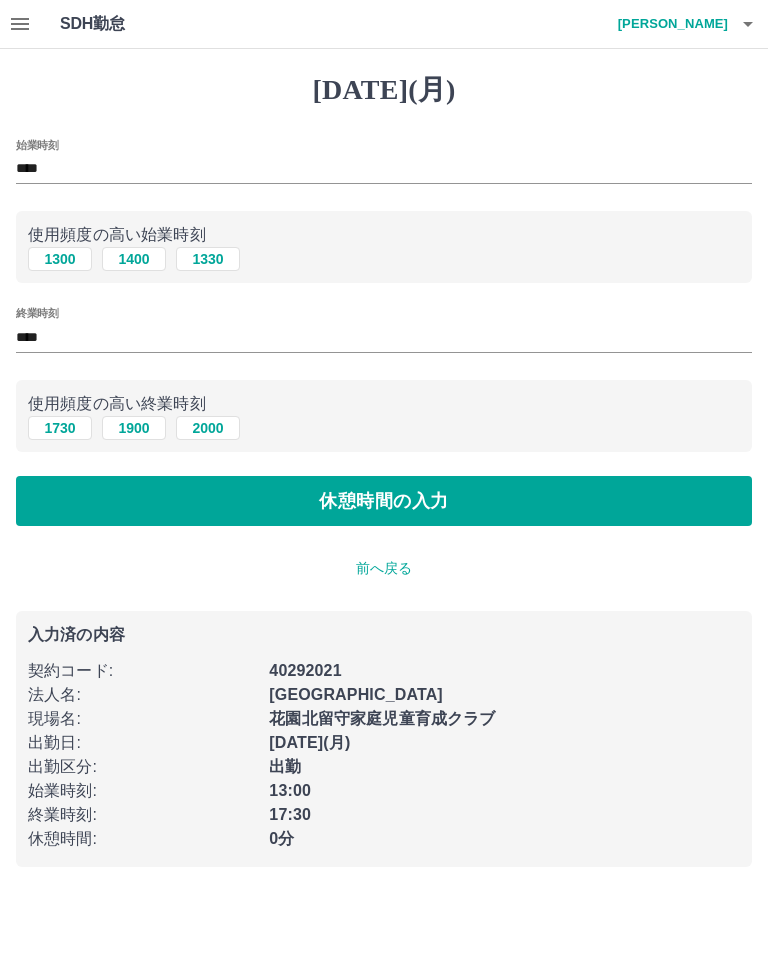 click on "休憩時間の入力" at bounding box center [384, 501] 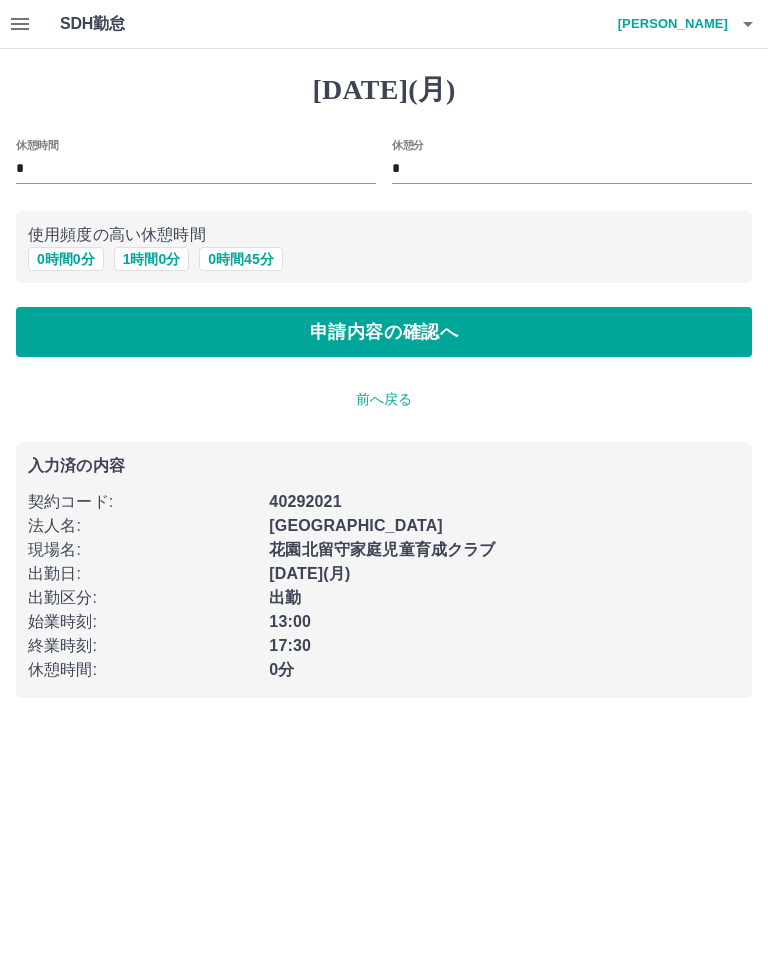 click on "申請内容の確認へ" at bounding box center [384, 332] 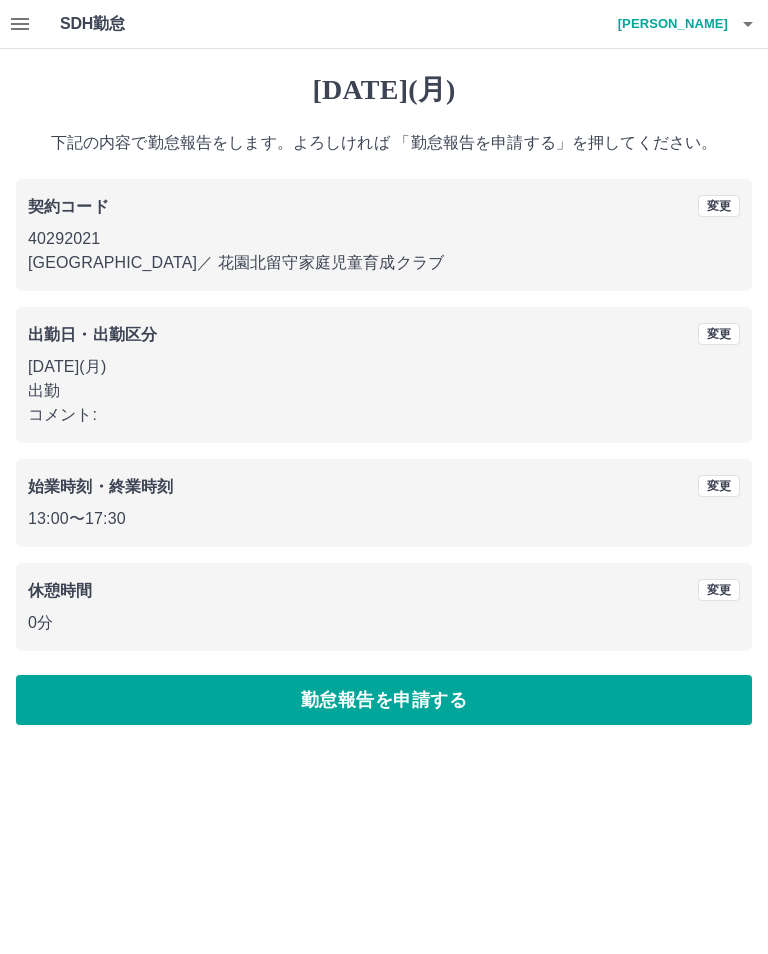 click on "勤怠報告を申請する" at bounding box center [384, 700] 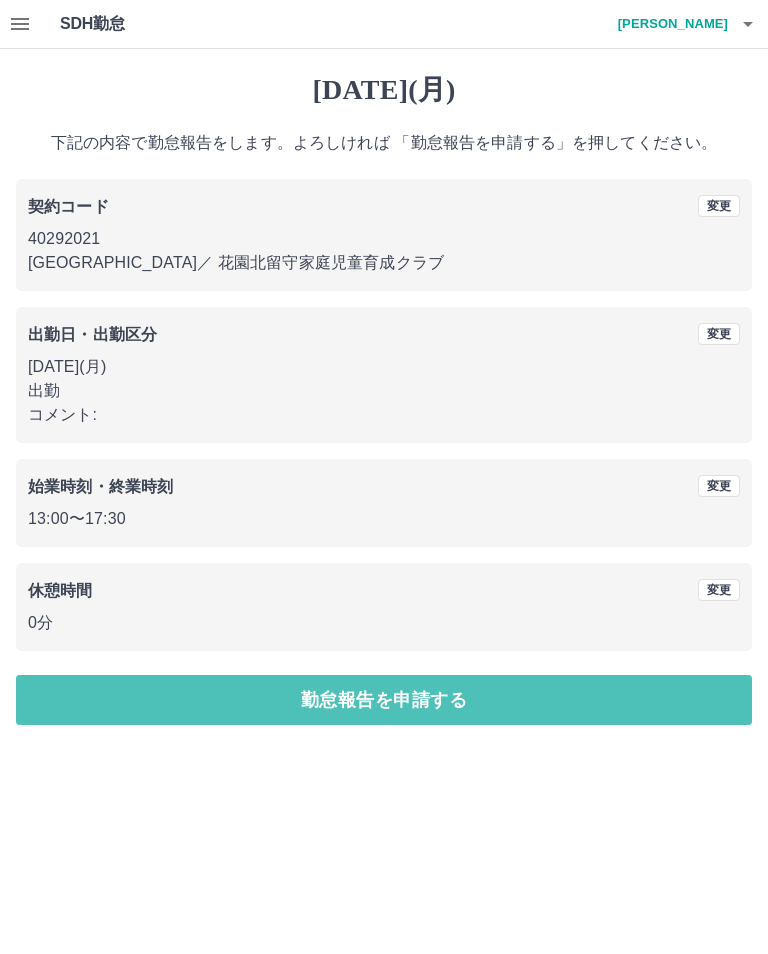 click on "勤怠報告を申請する" at bounding box center [384, 700] 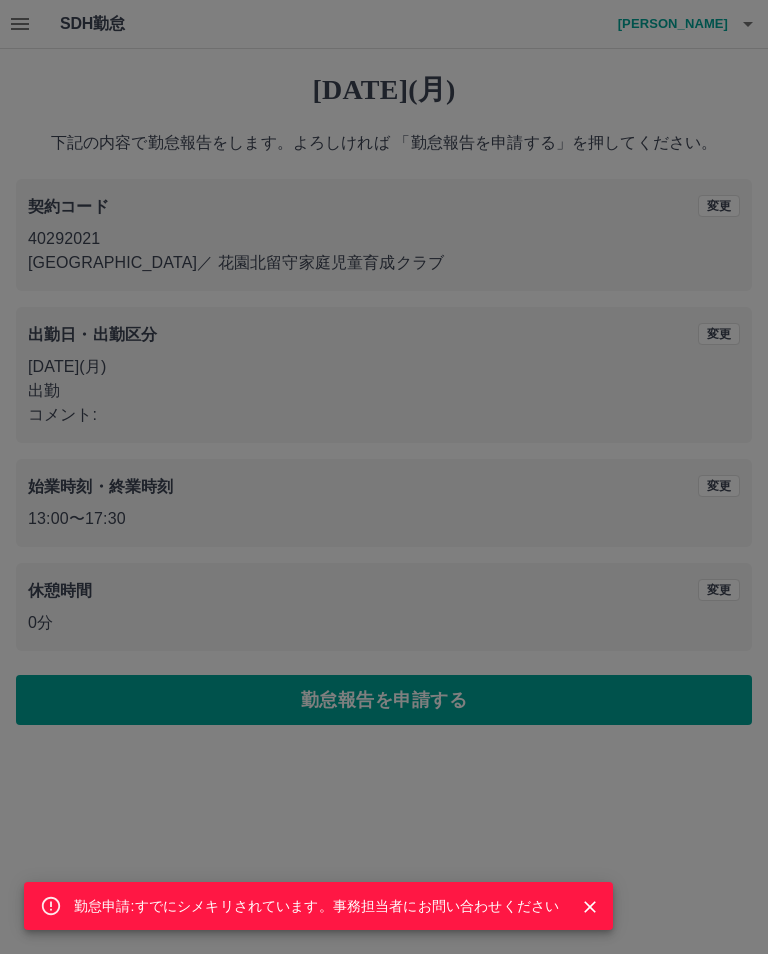 click at bounding box center (590, 907) 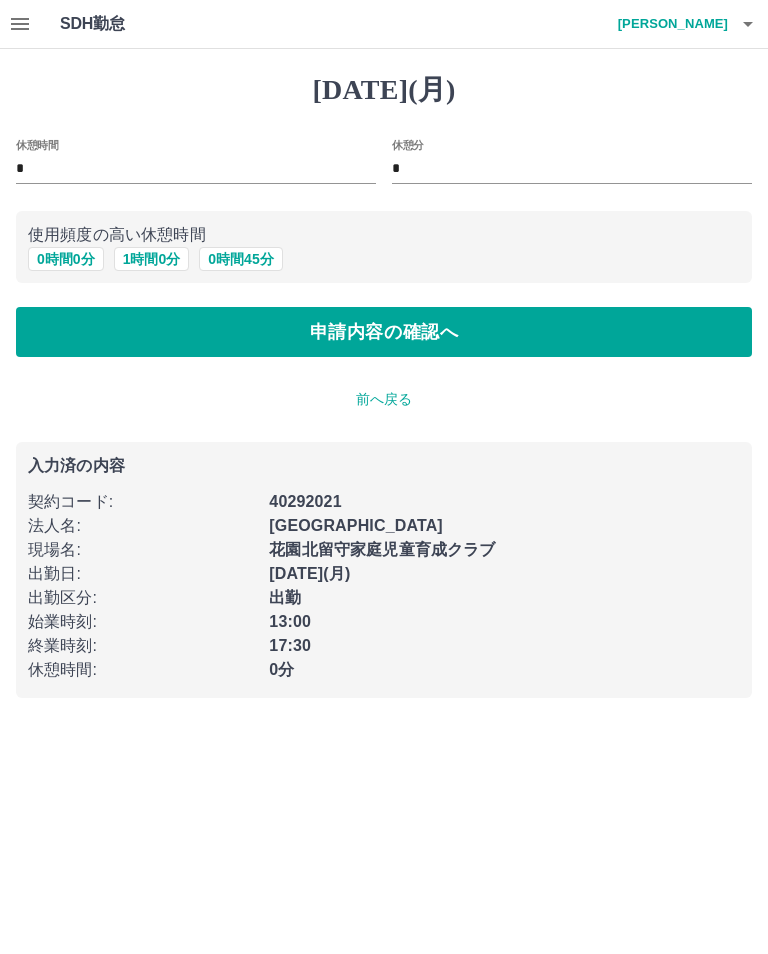 click at bounding box center (20, 24) 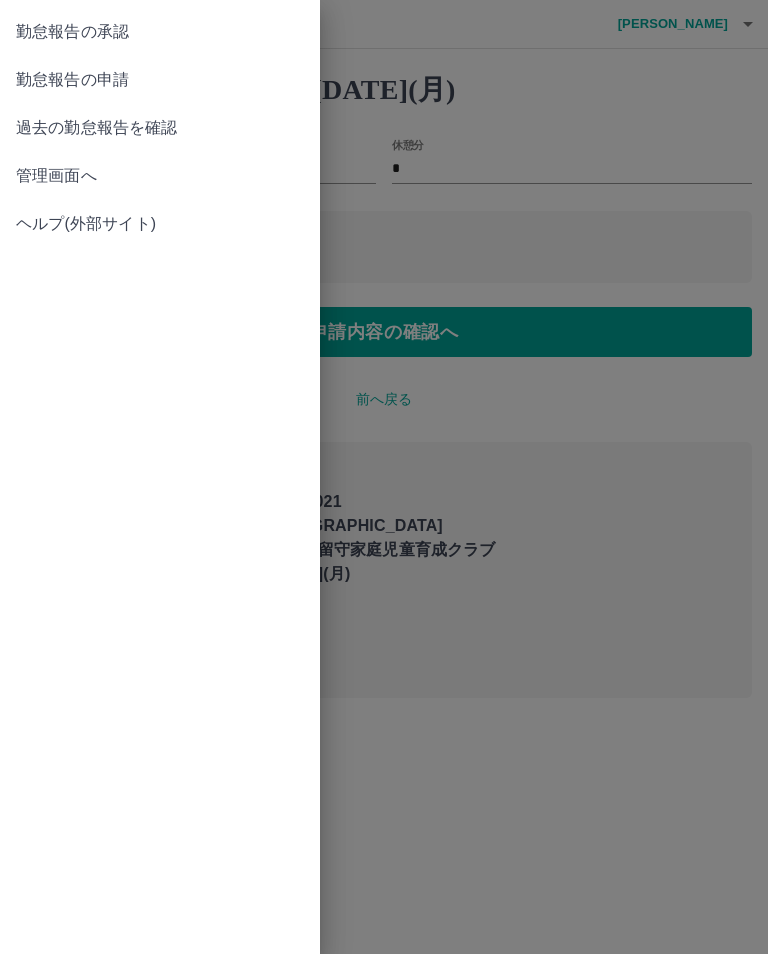 click on "勤怠報告の申請" at bounding box center (160, 80) 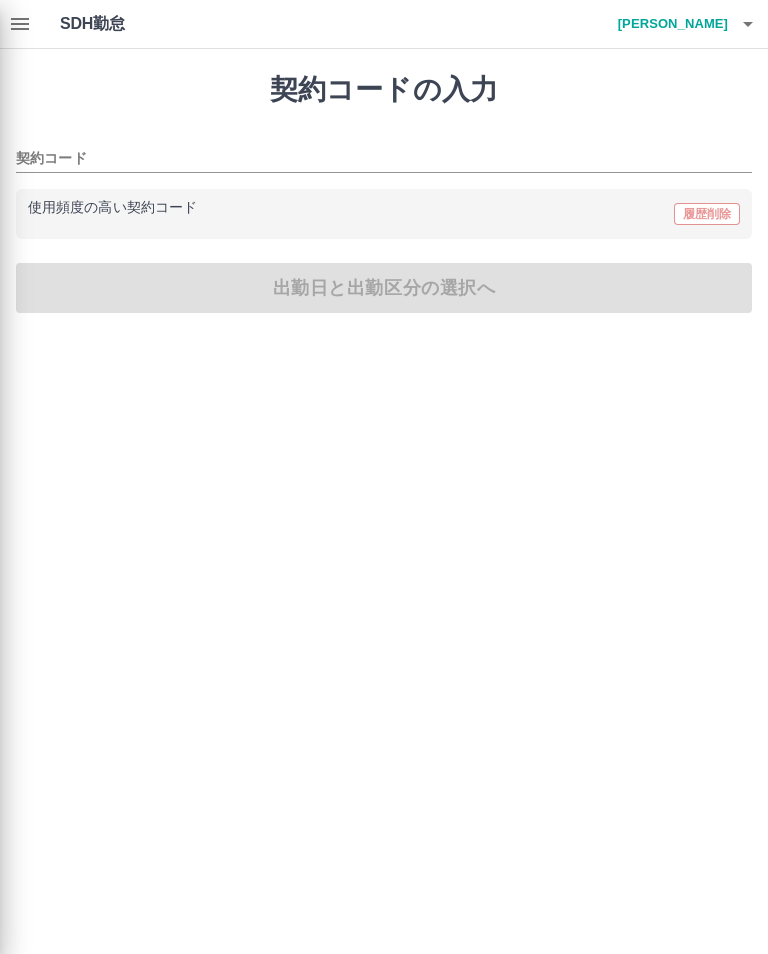 type on "********" 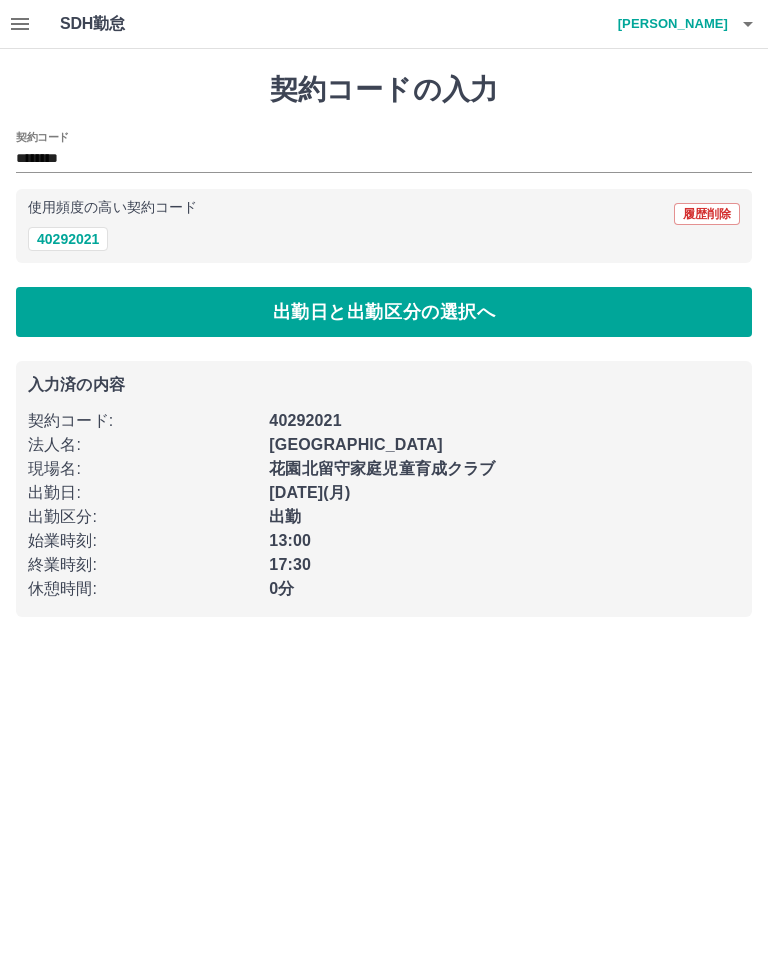 click at bounding box center [20, 24] 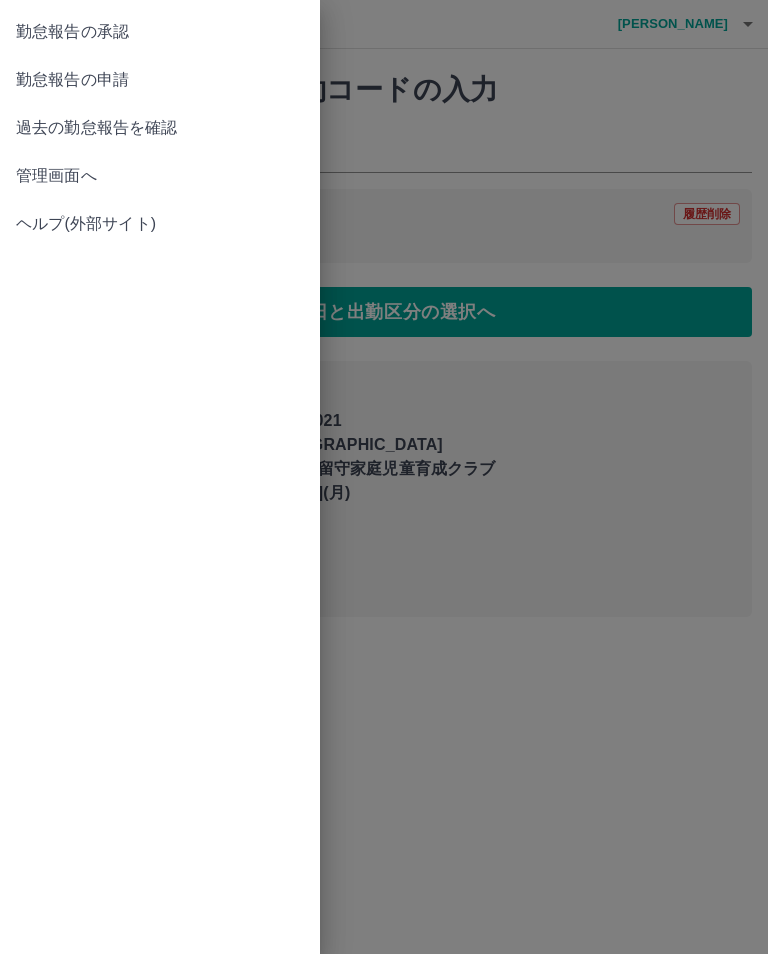 click on "勤怠報告の承認" at bounding box center (160, 32) 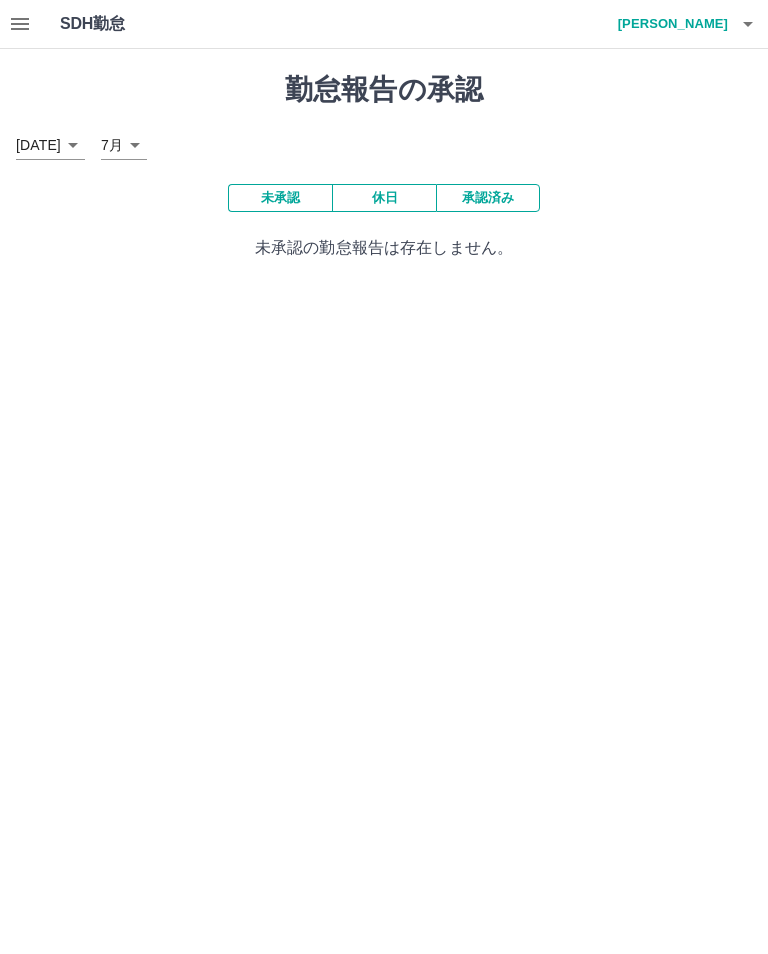 click on "未承認" at bounding box center [280, 198] 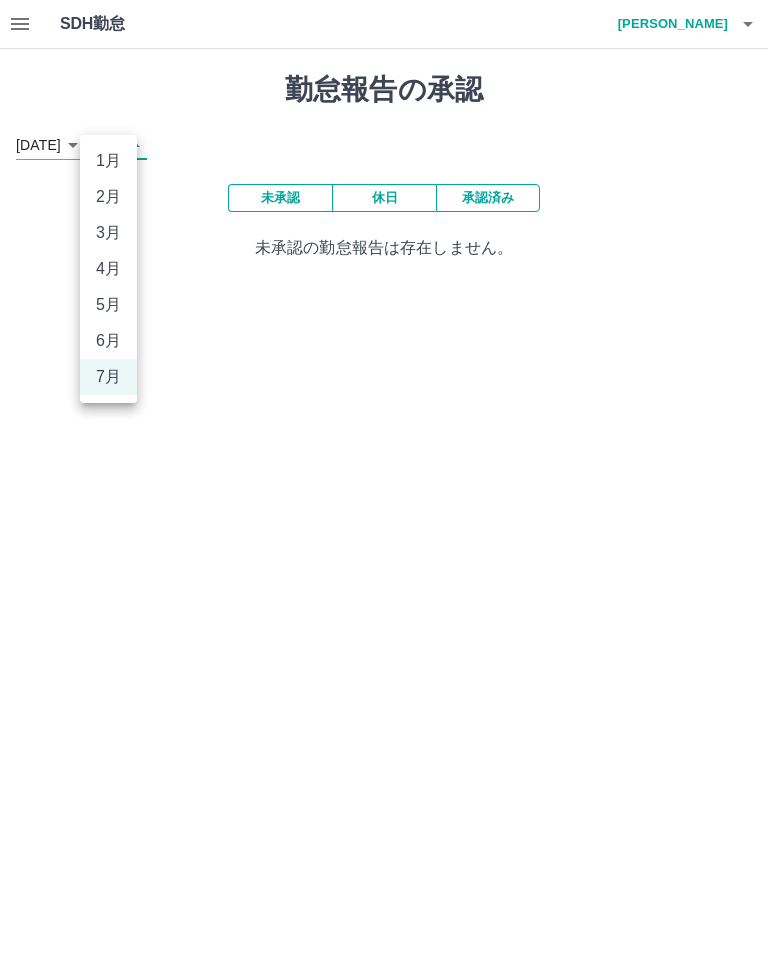 click on "6月" at bounding box center (108, 341) 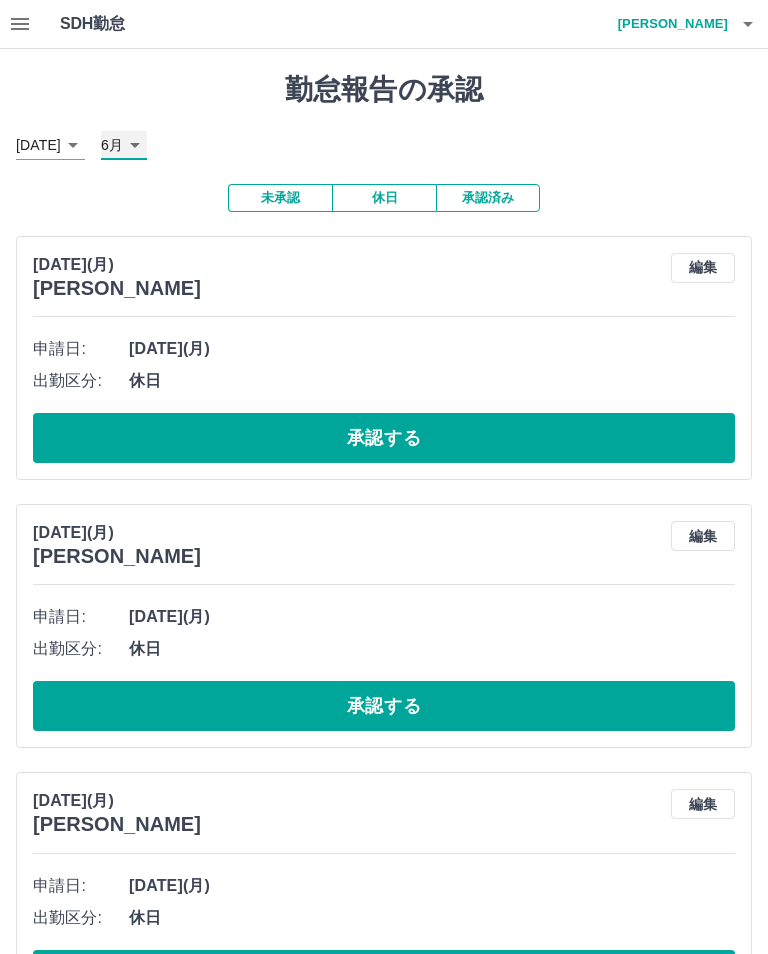 type on "*" 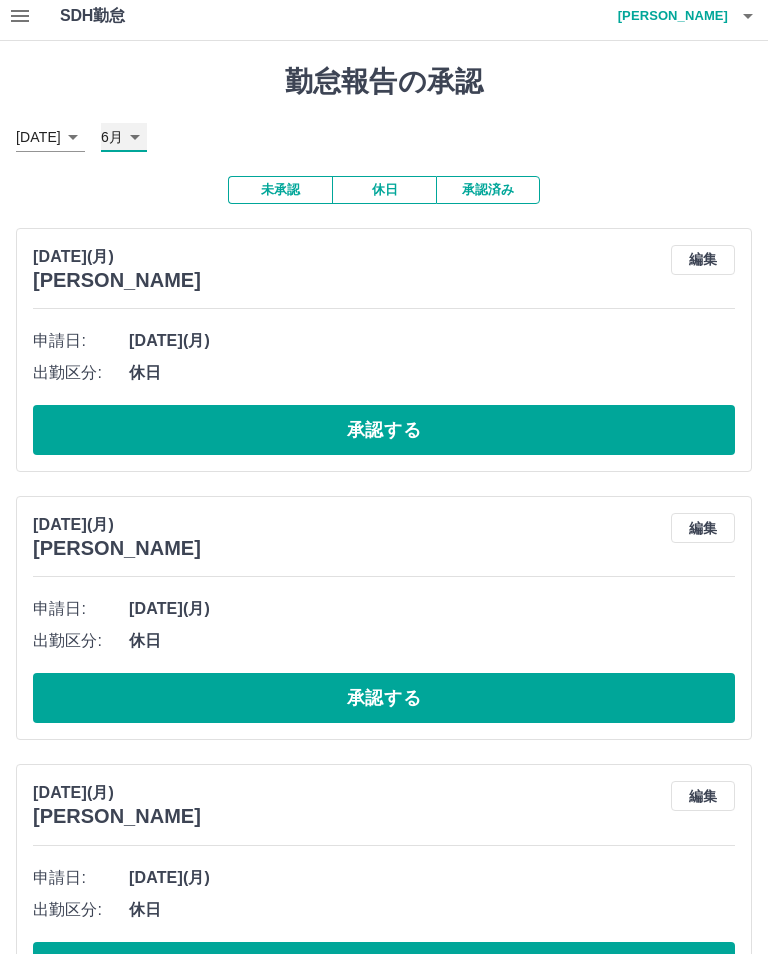 scroll, scrollTop: 0, scrollLeft: 0, axis: both 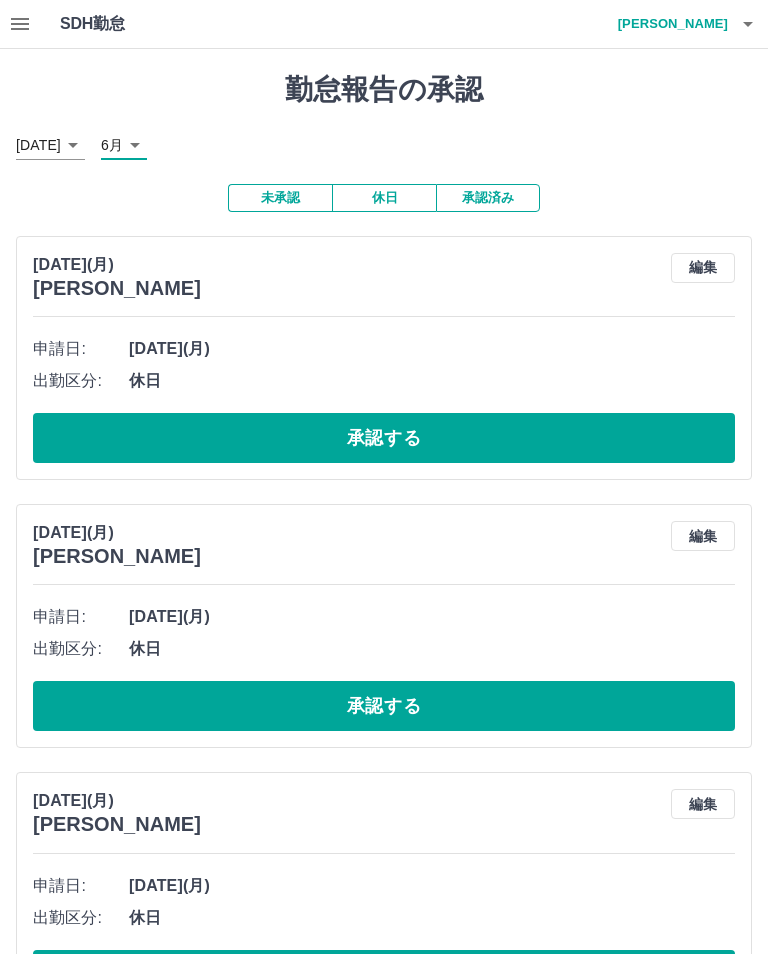 click on "編集" at bounding box center (703, 268) 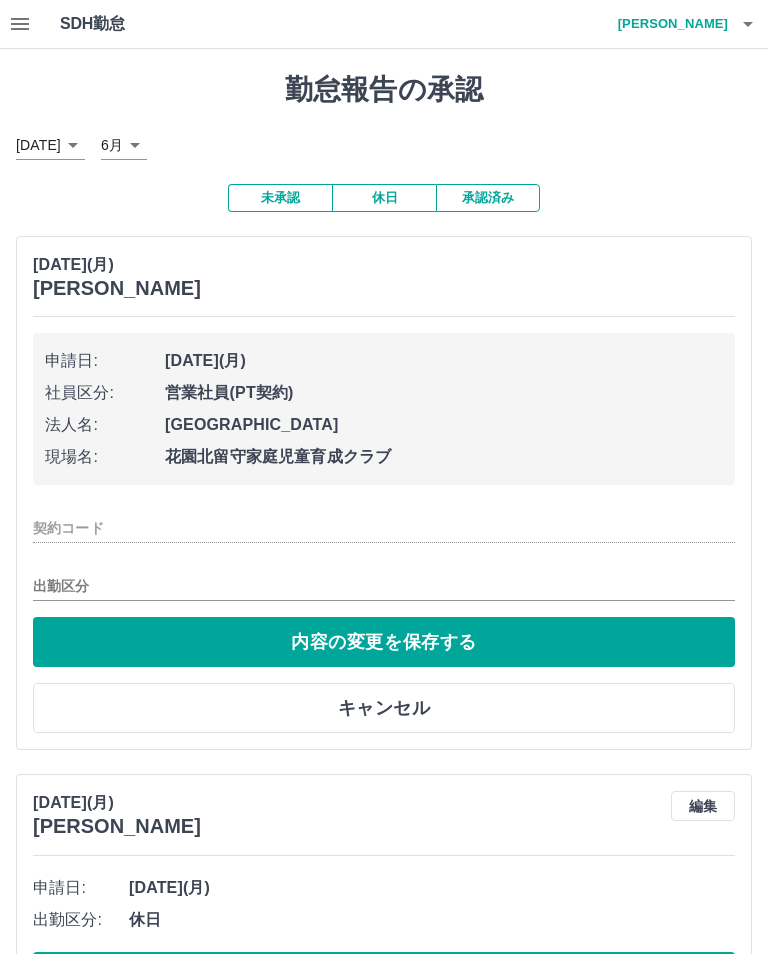 type on "********" 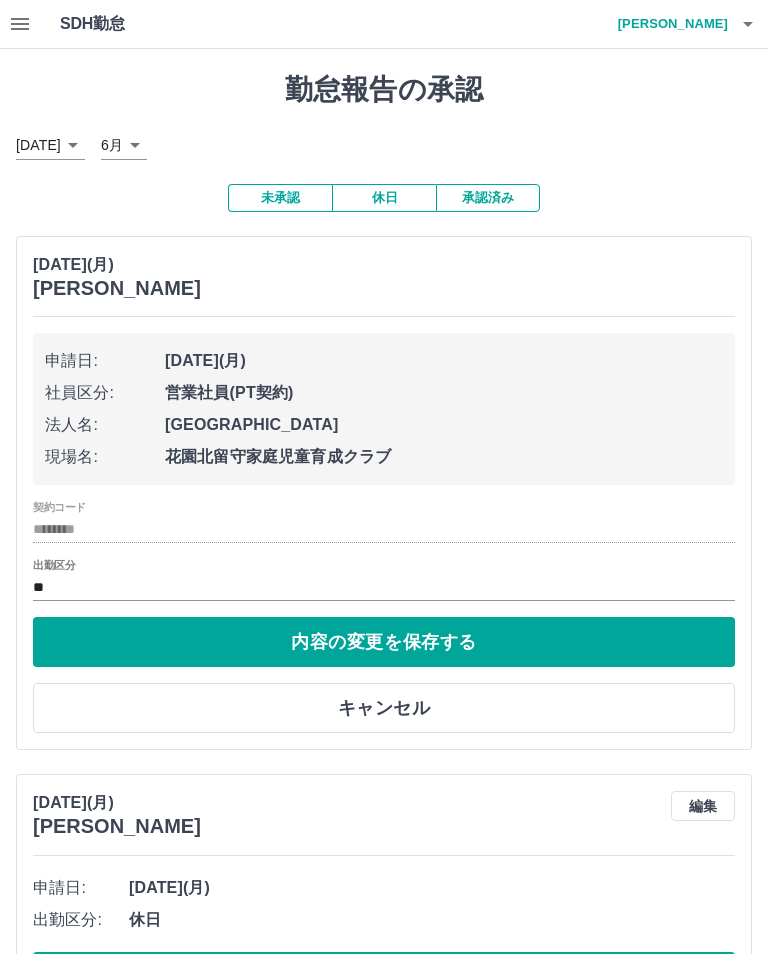 click on "内容の変更を保存する" at bounding box center (384, 642) 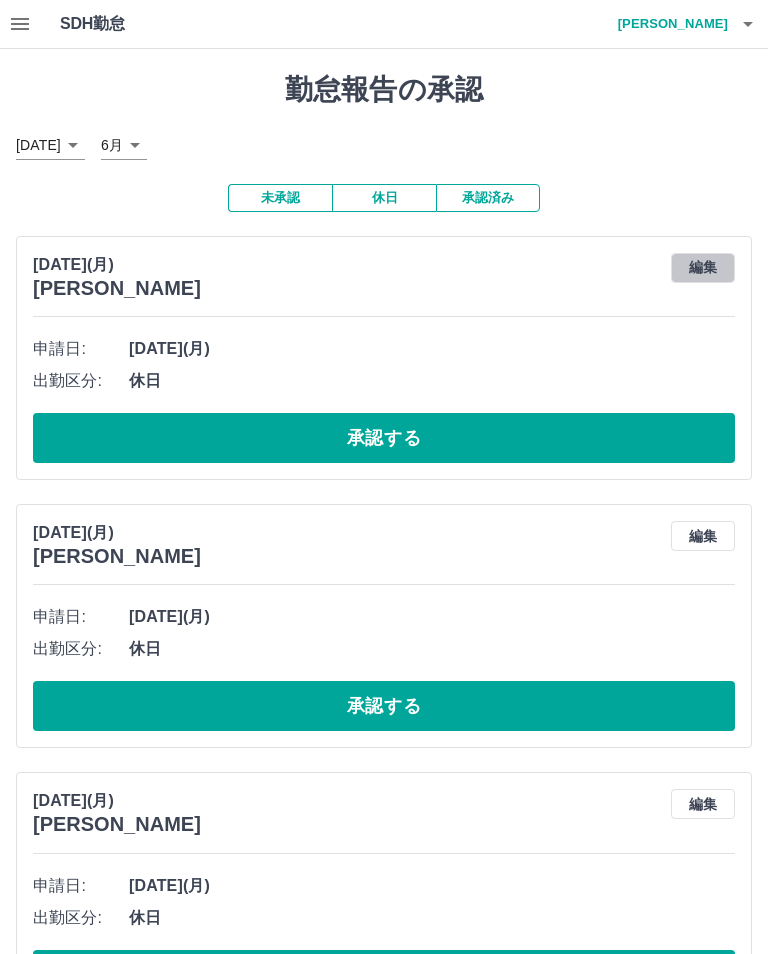 click on "編集" at bounding box center (703, 268) 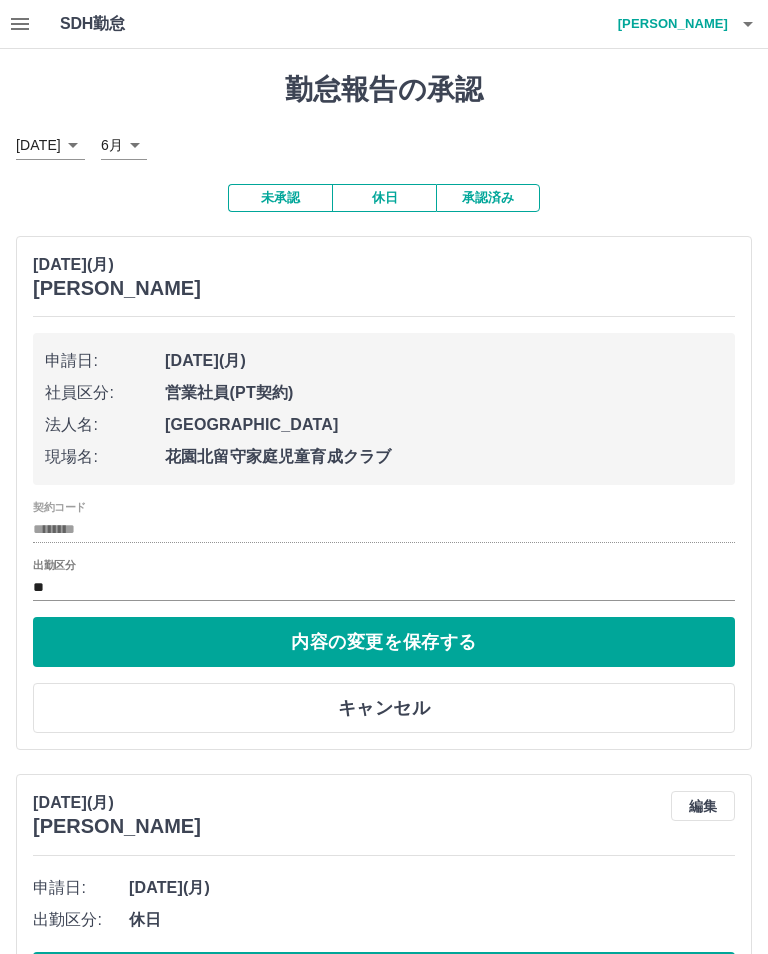 click on "キャンセル" at bounding box center (384, 708) 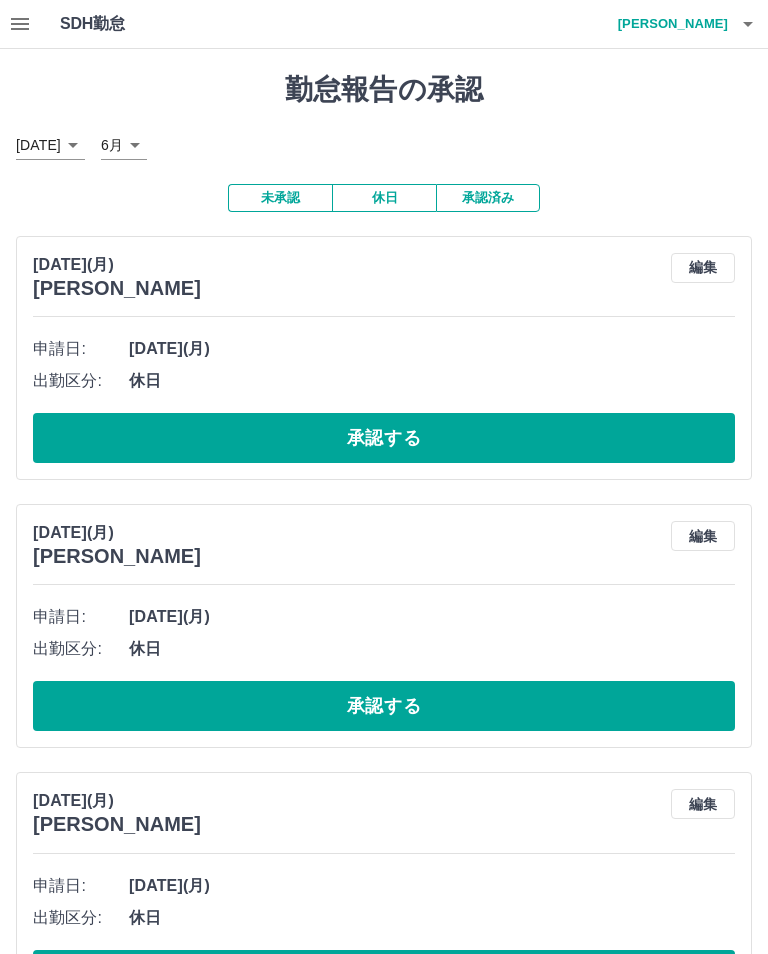 click on "[DATE](月) [PERSON_NAME] 編集 申請日: [DATE](月) 出勤区分: 休日 承認する" at bounding box center (384, 894) 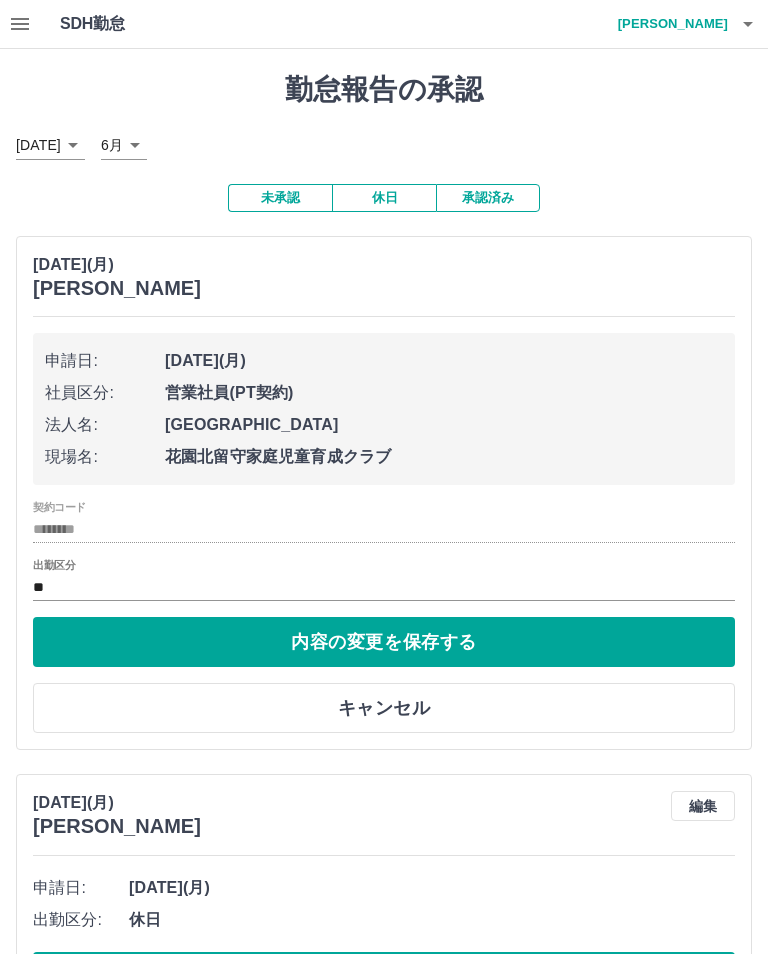 click on "申請日: [DATE](月)" at bounding box center (384, 361) 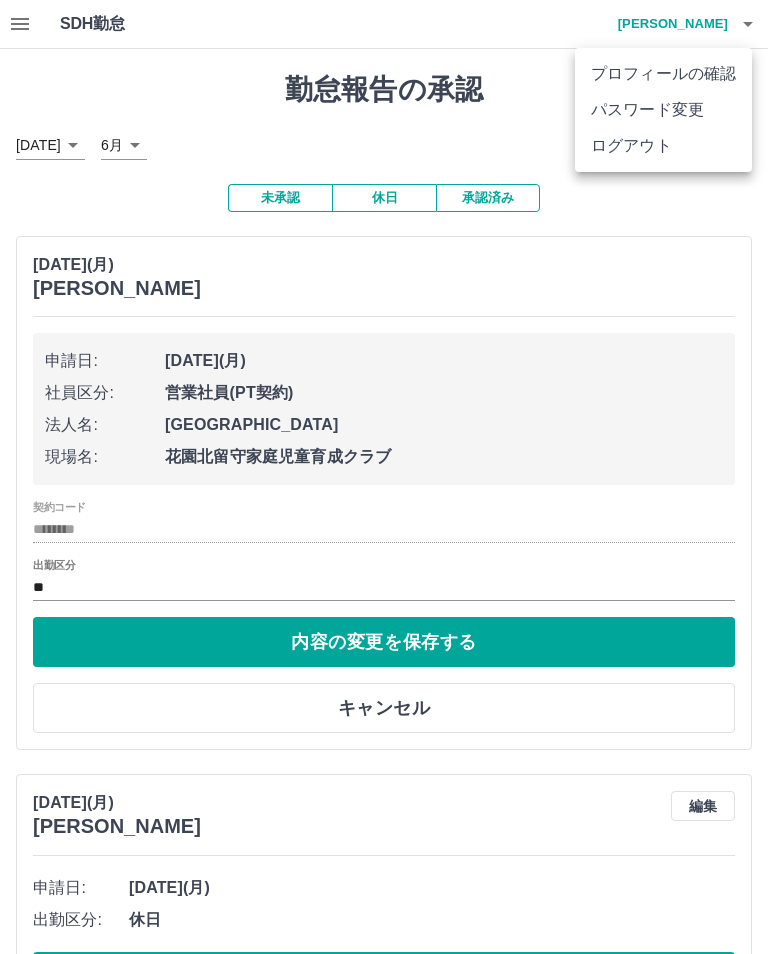 click at bounding box center [384, 477] 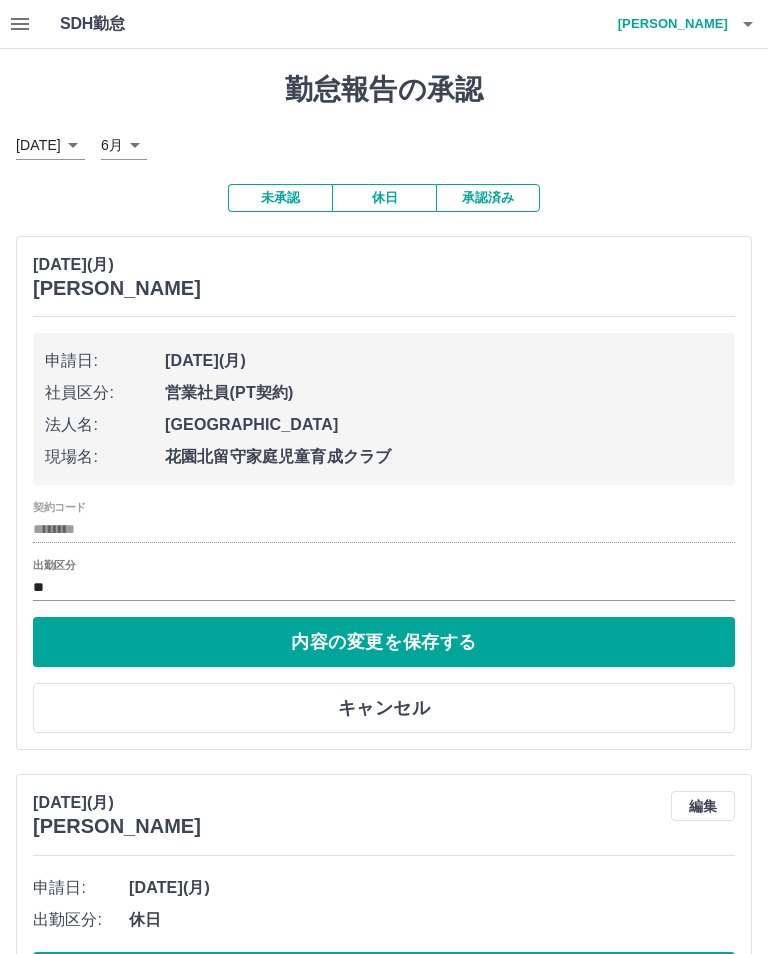 click on "キャンセル" at bounding box center (384, 708) 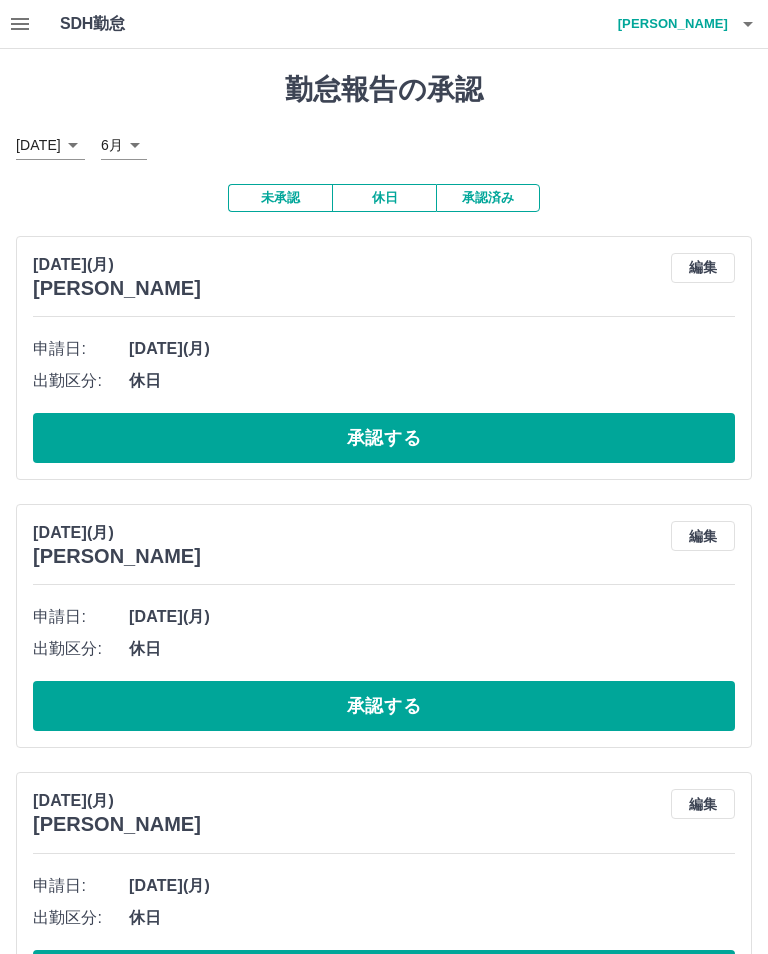 click on "編集" at bounding box center [703, 268] 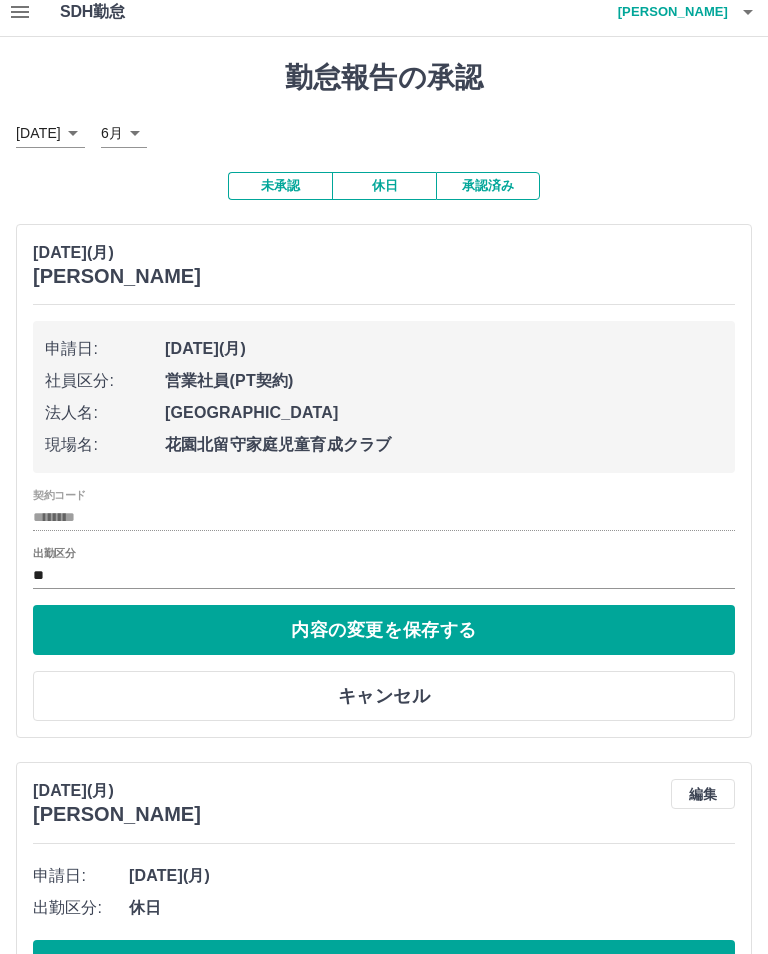 scroll, scrollTop: 12, scrollLeft: 0, axis: vertical 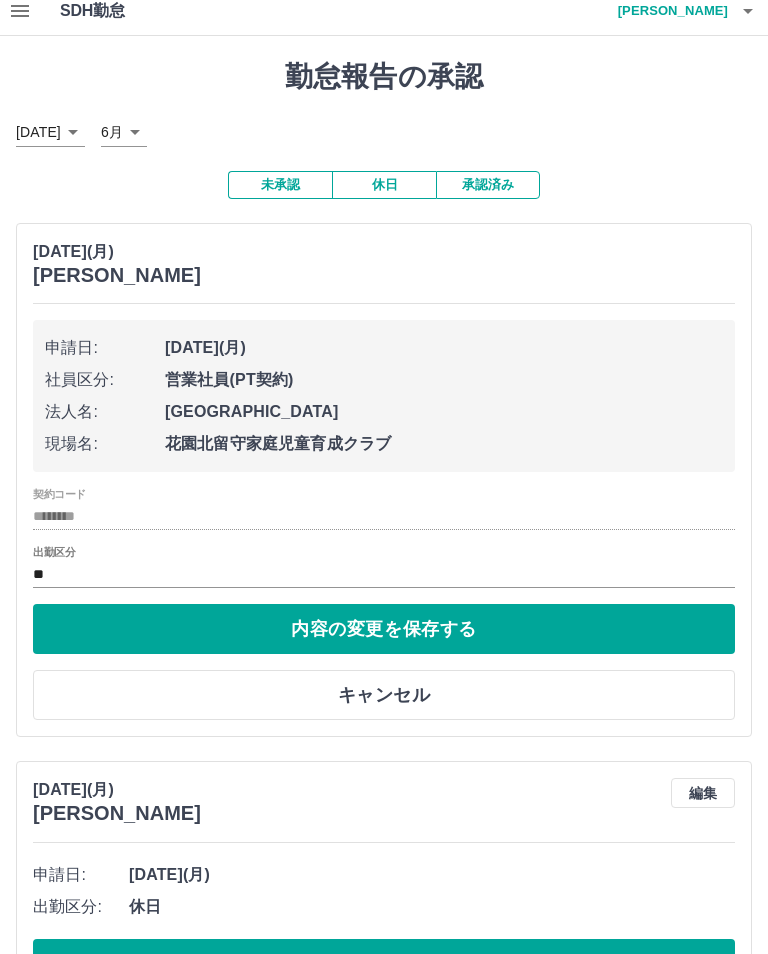click on "未承認" at bounding box center [280, 186] 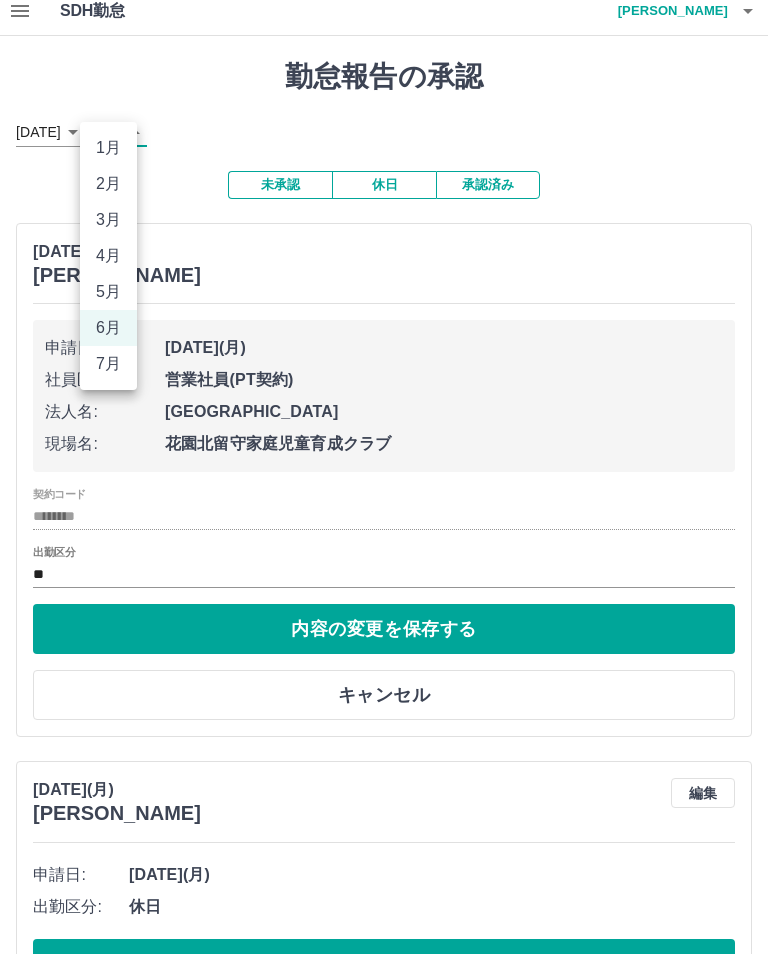 click on "6月" at bounding box center (108, 328) 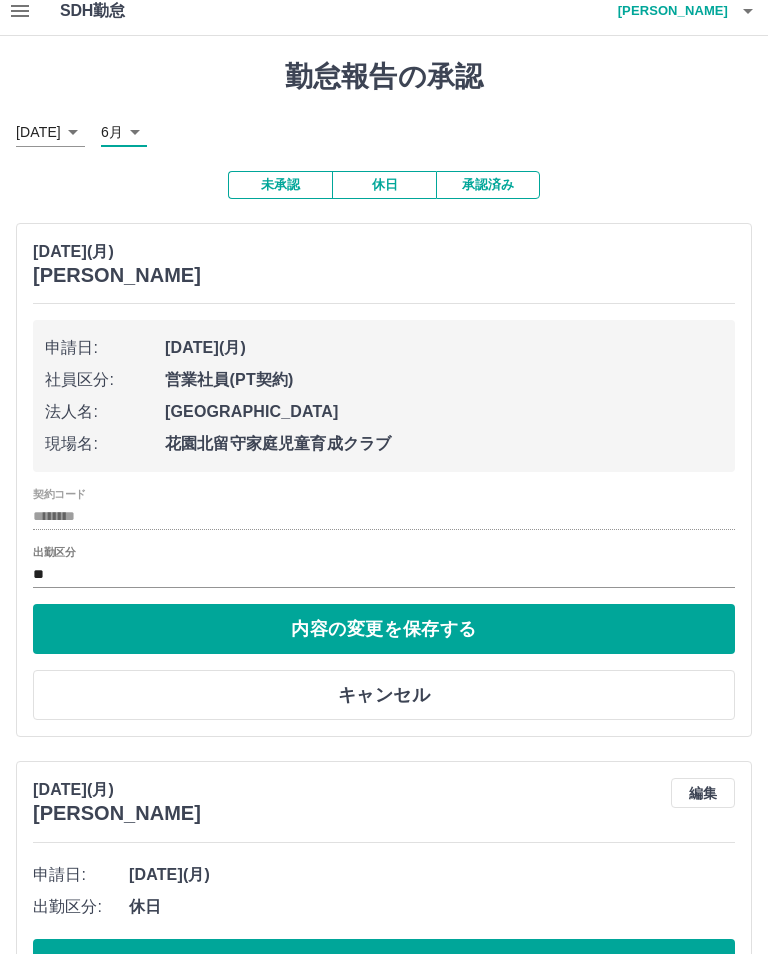 click 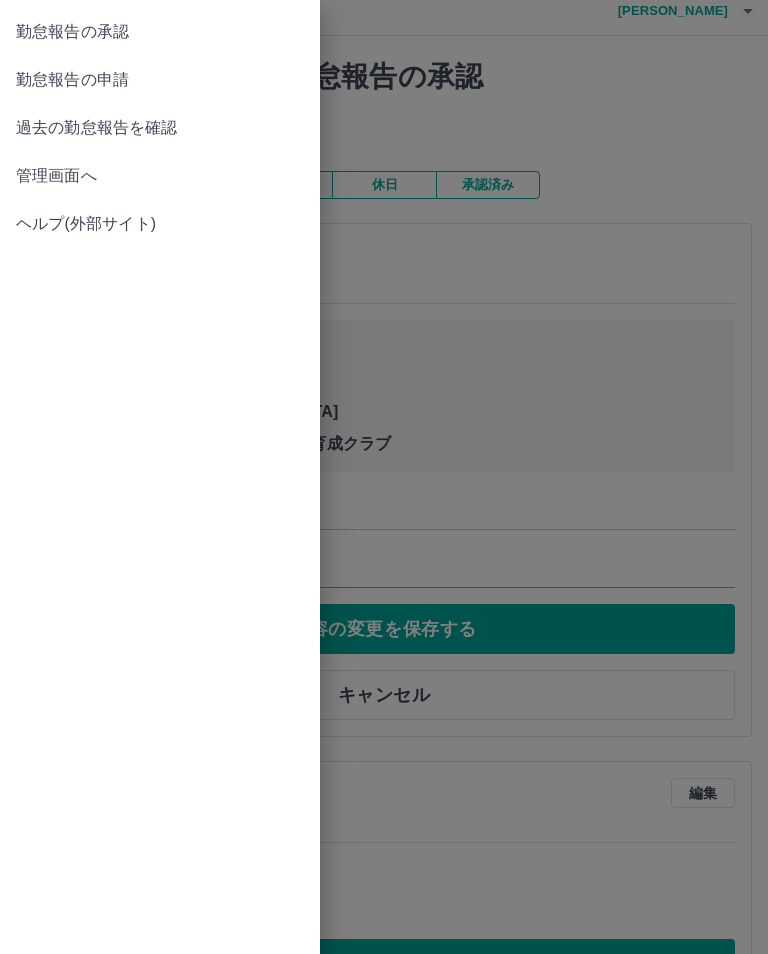 click on "勤怠報告の承認" at bounding box center (160, 32) 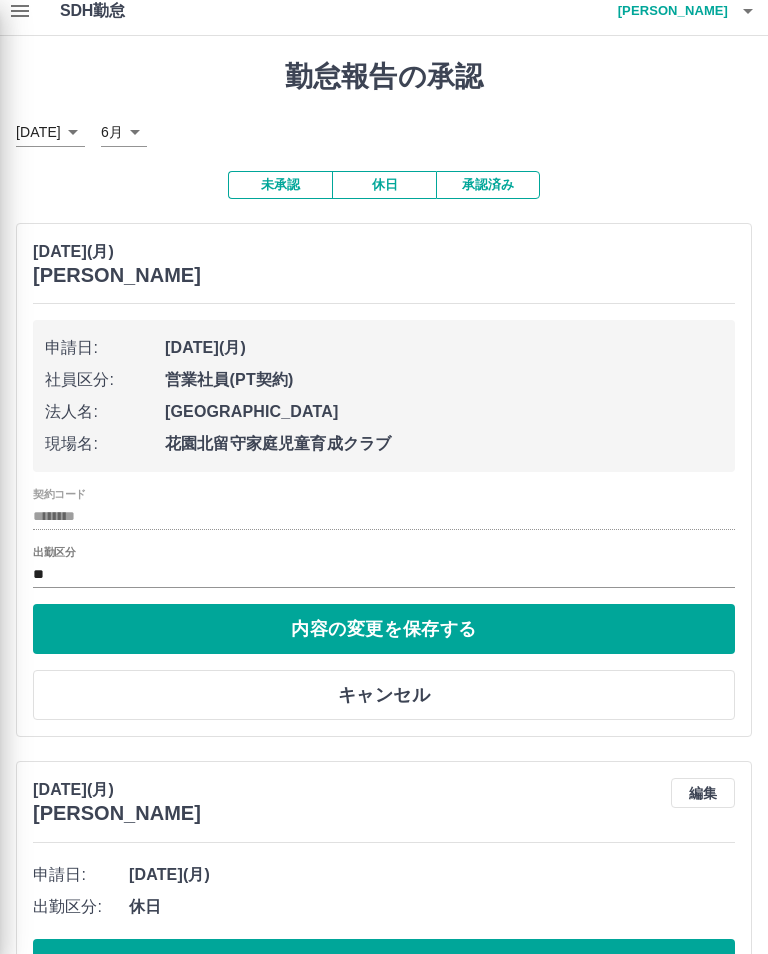 scroll, scrollTop: 0, scrollLeft: 0, axis: both 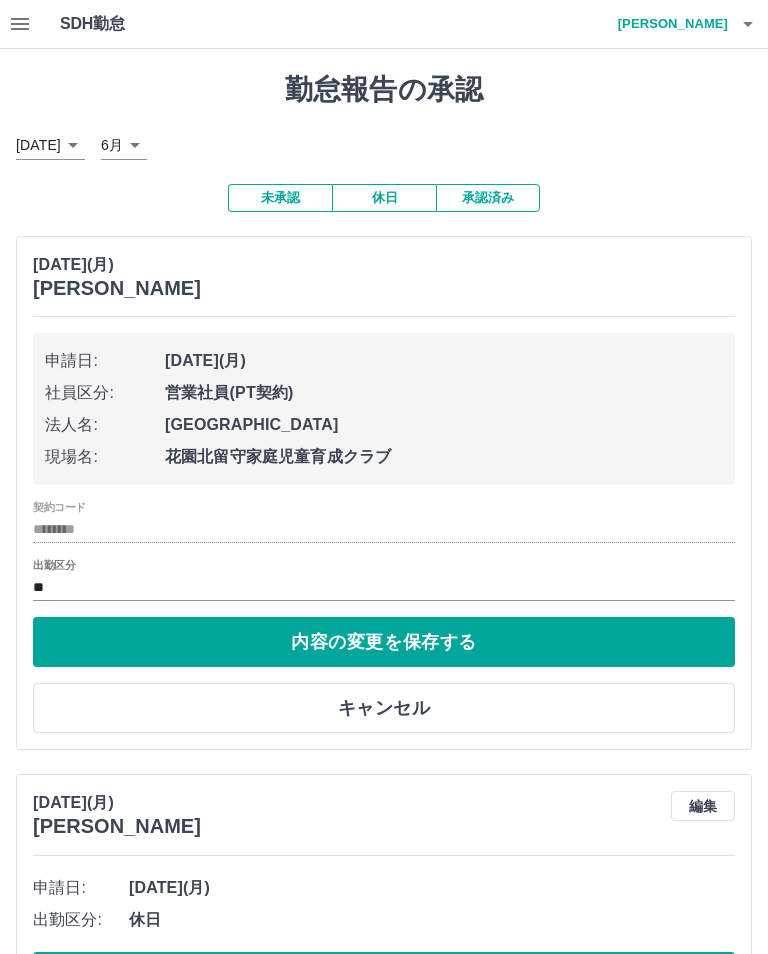 click on "出勤区分" at bounding box center (54, 565) 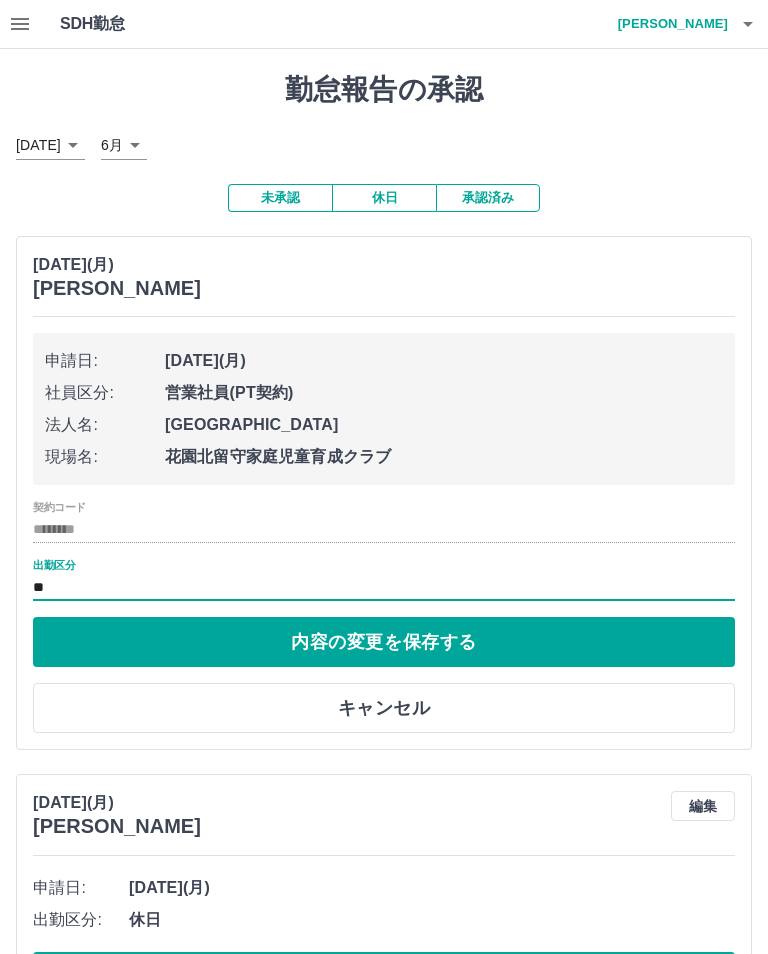 click on "出勤区分" at bounding box center (54, 565) 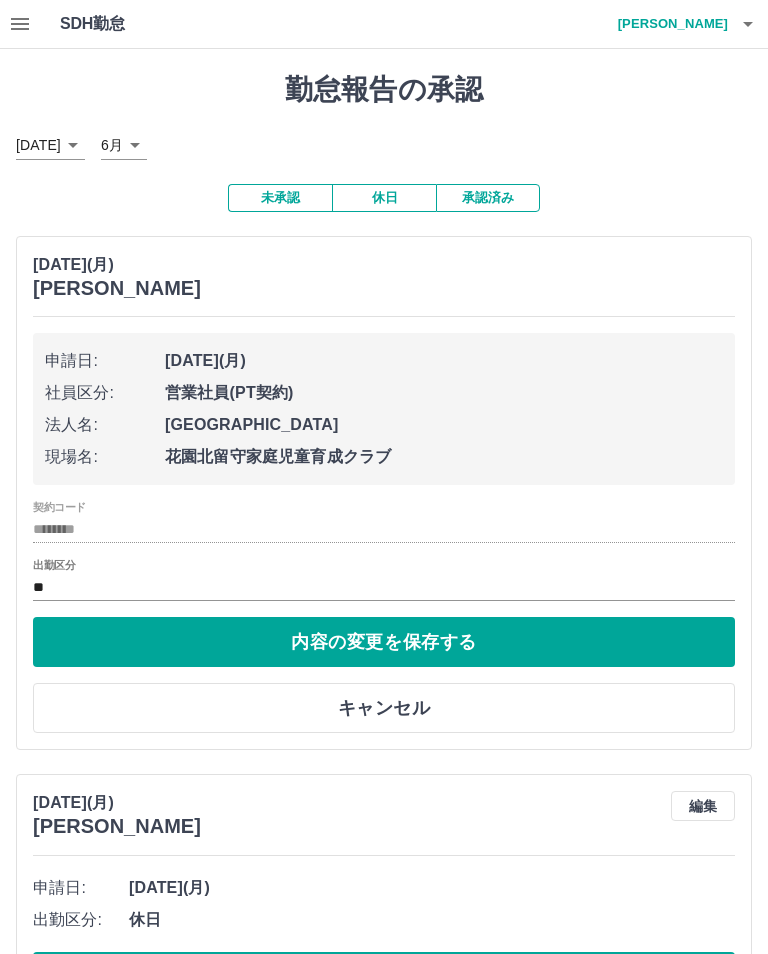 click on "********" at bounding box center (384, 529) 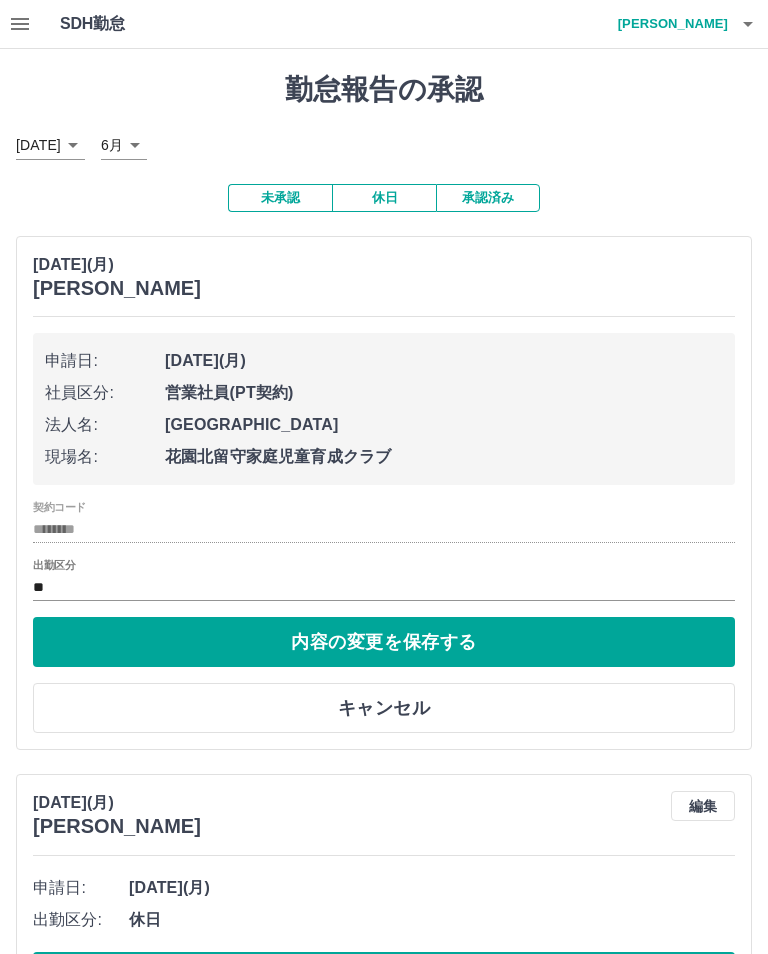 click on "出勤区分" at bounding box center (54, 565) 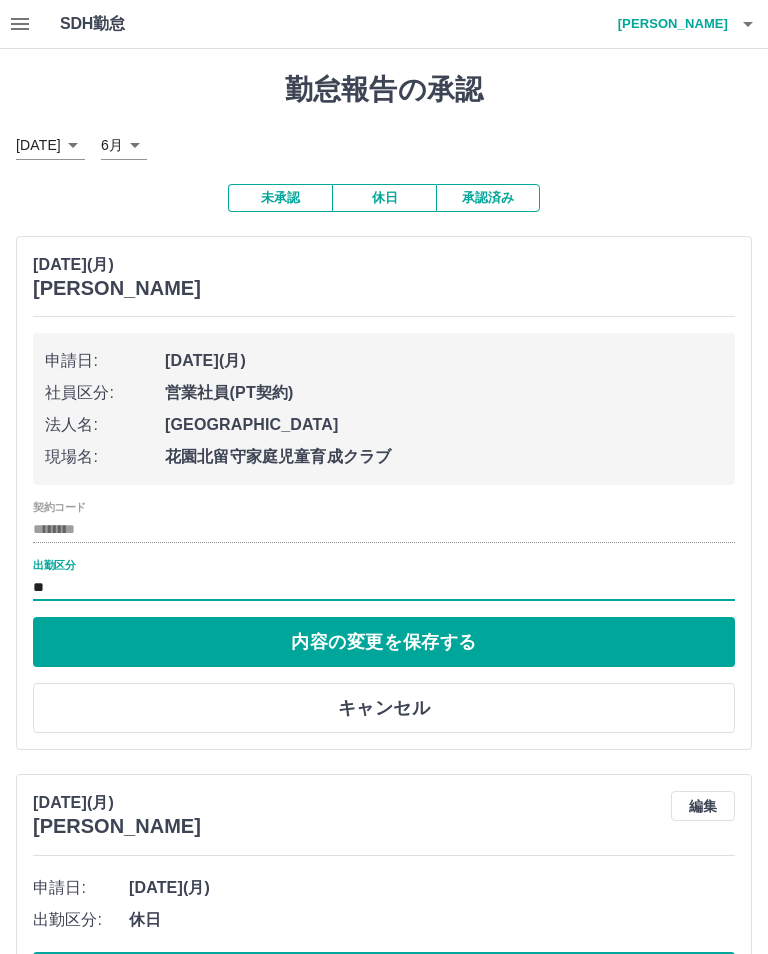 click at bounding box center (20, 24) 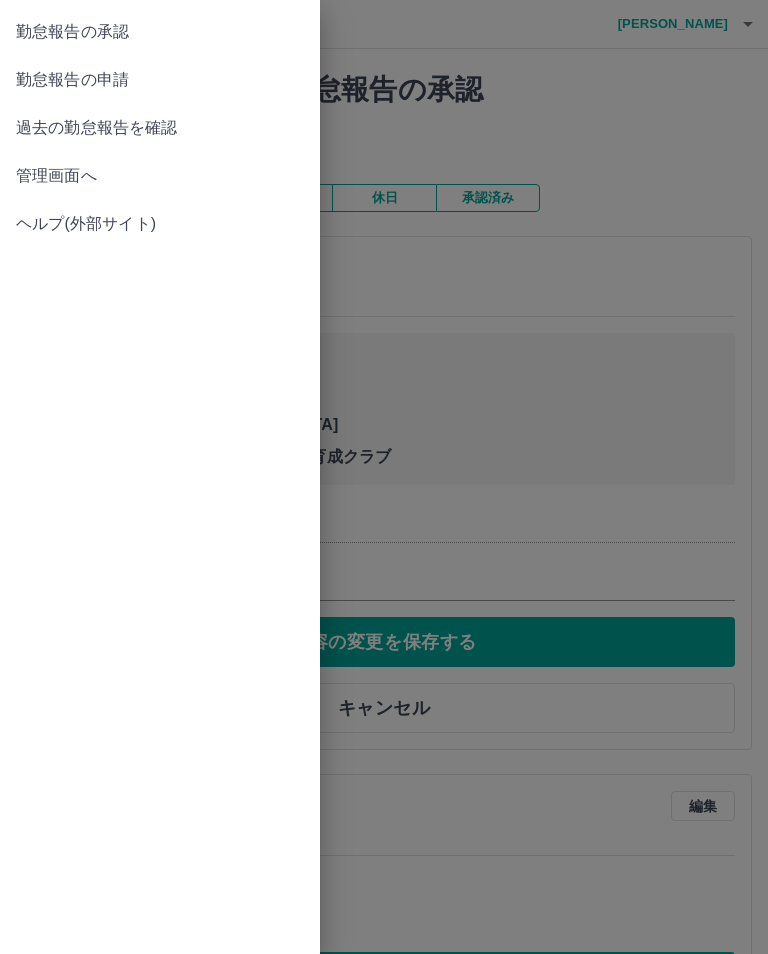 click on "過去の勤怠報告を確認" at bounding box center (160, 128) 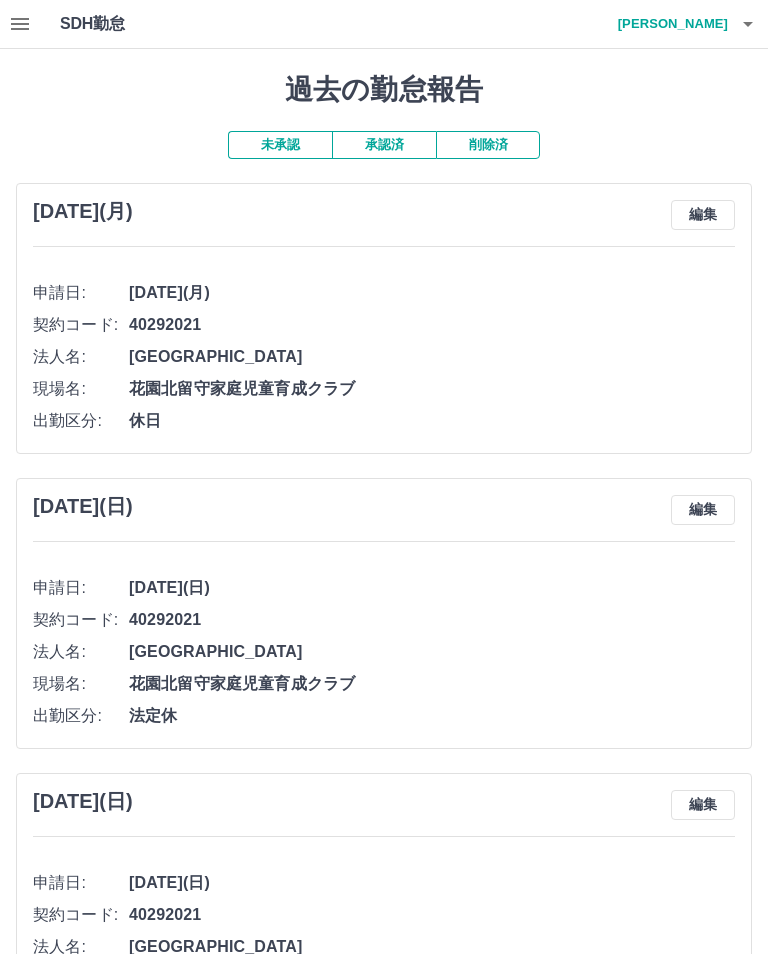 click on "編集" at bounding box center (703, 215) 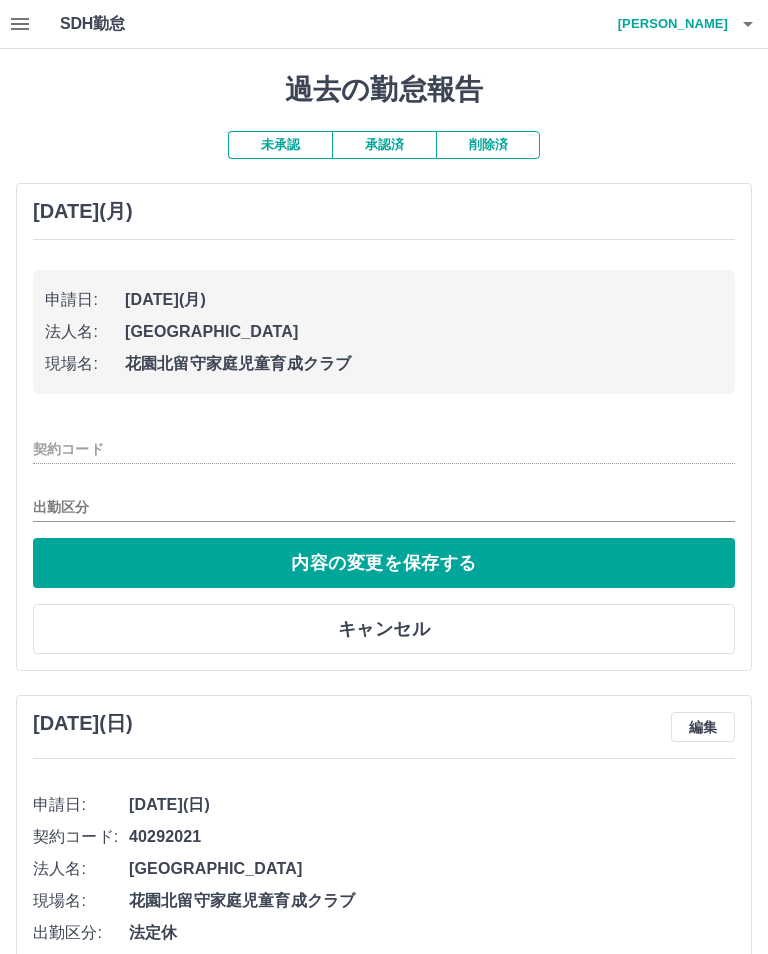 type on "********" 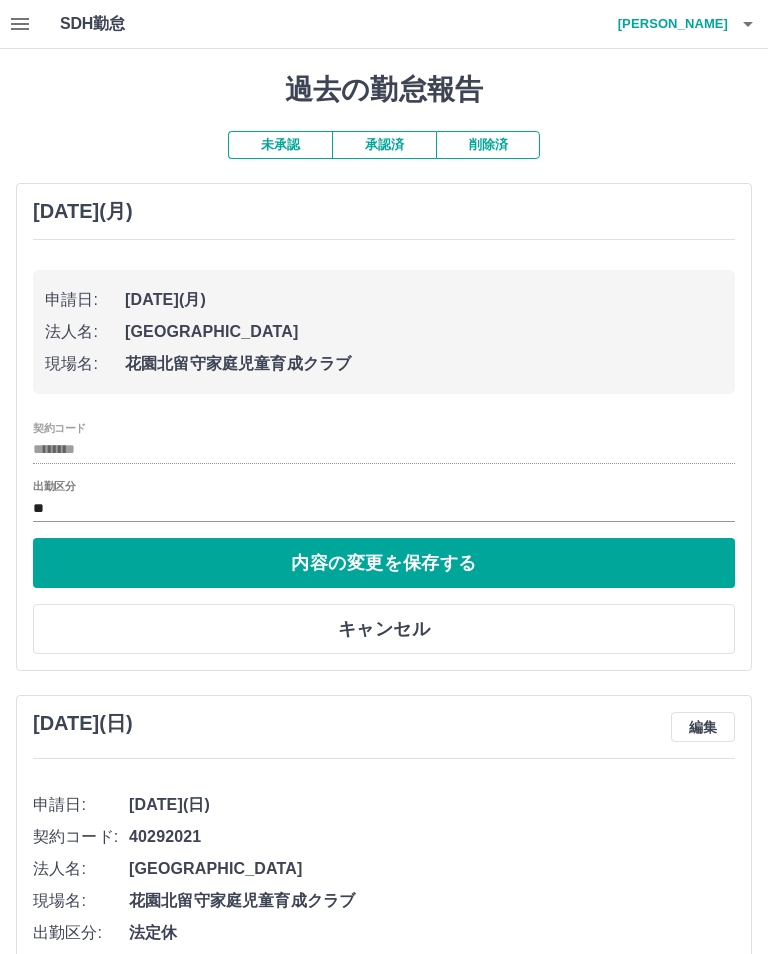 click on "********" at bounding box center [384, 450] 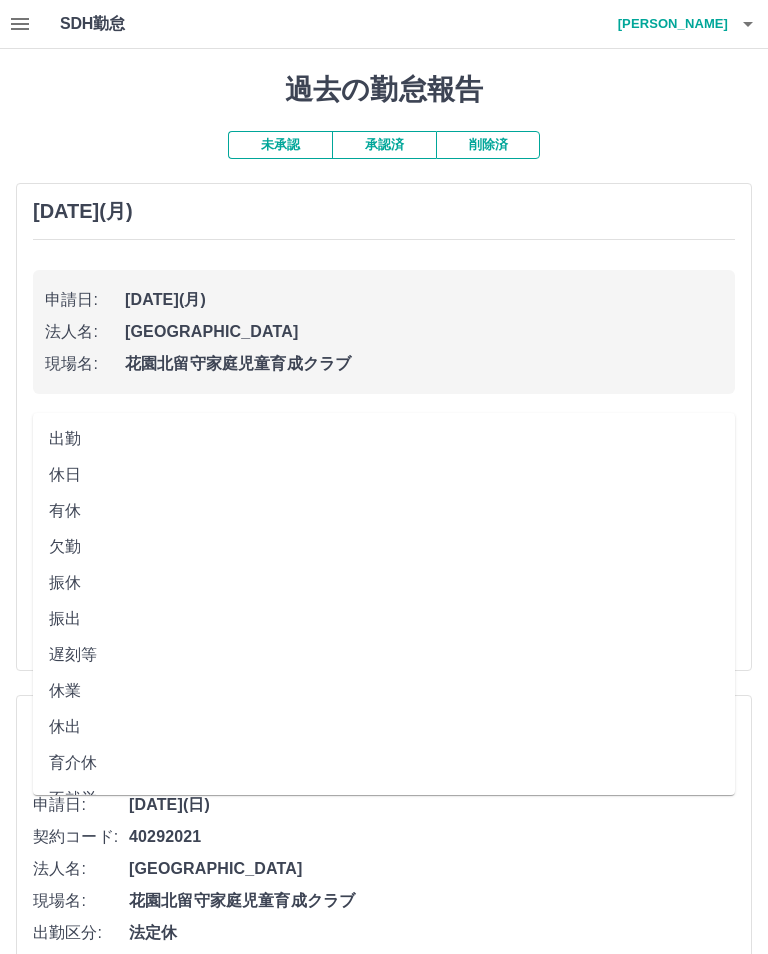 click on "出勤" at bounding box center (384, 439) 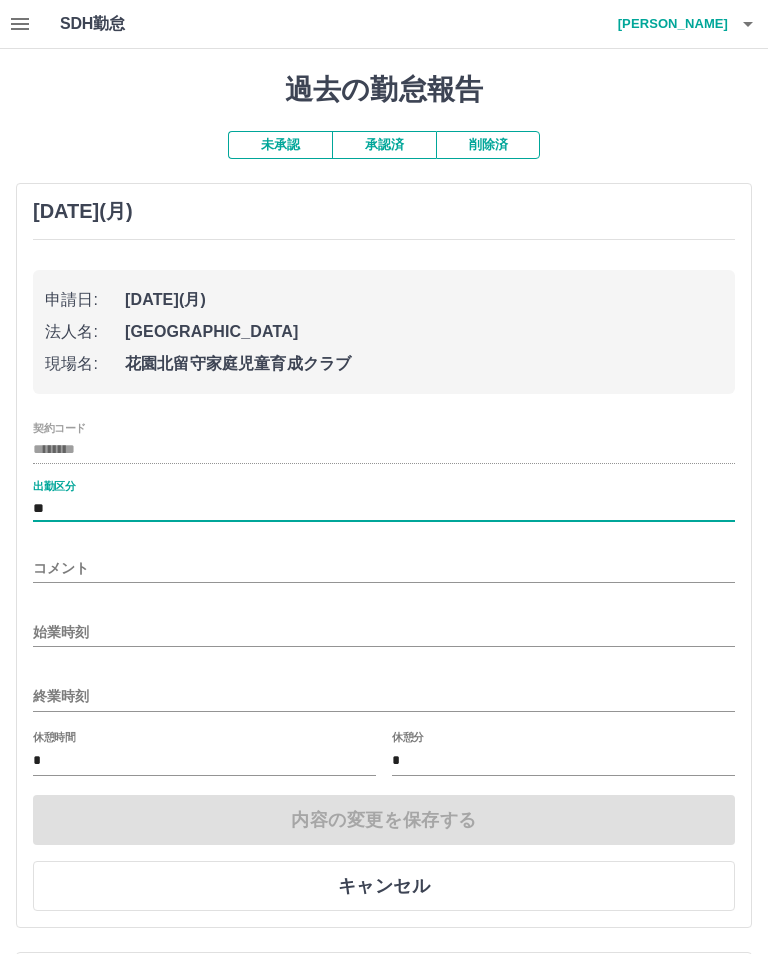 click on "始業時刻" at bounding box center (384, 632) 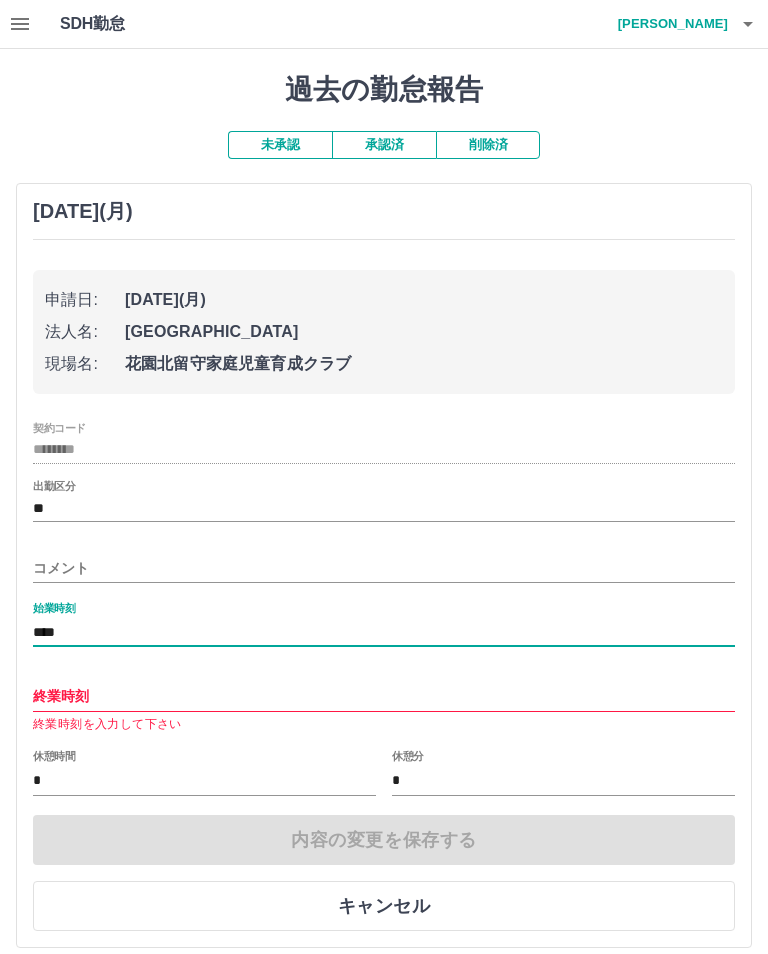 type on "****" 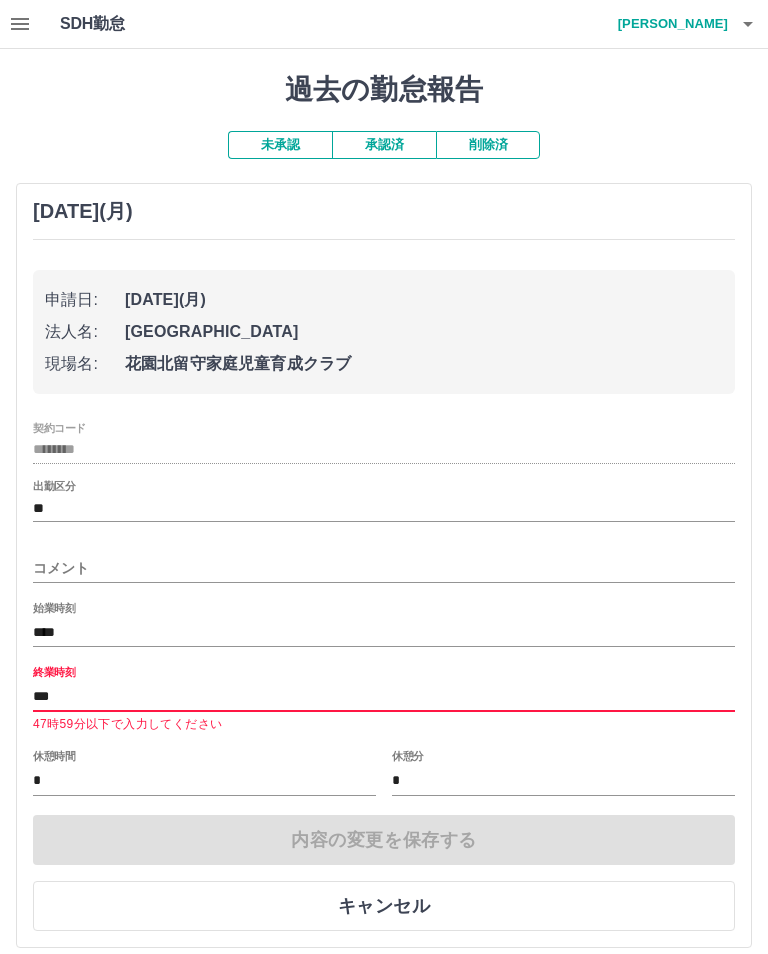 type on "****" 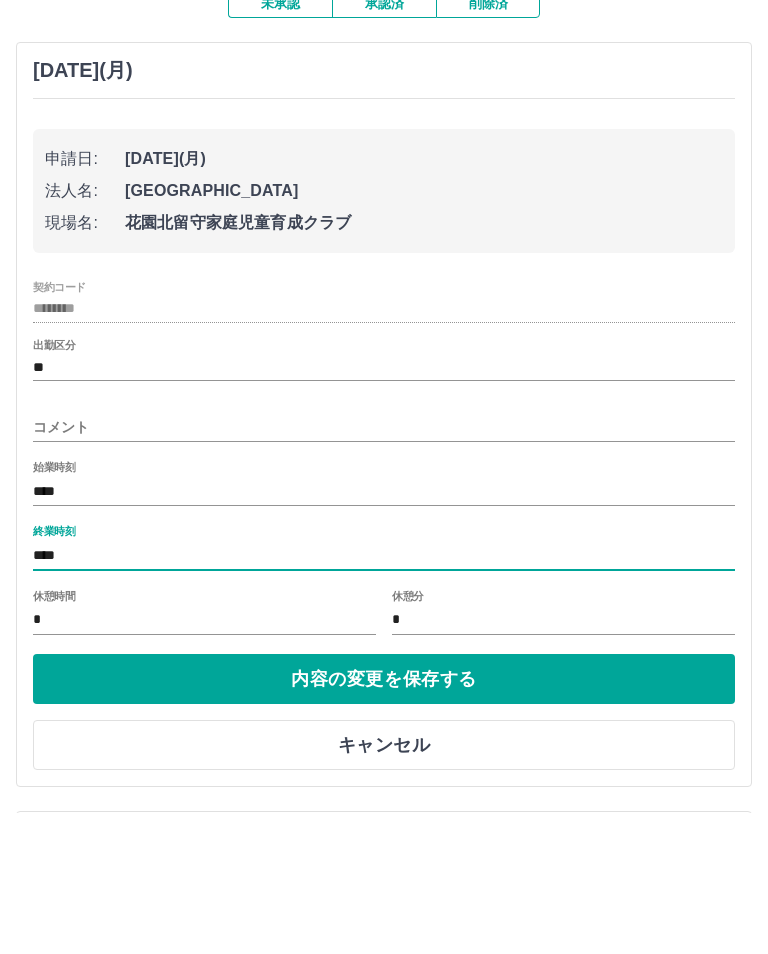 click on "内容の変更を保存する" at bounding box center [384, 820] 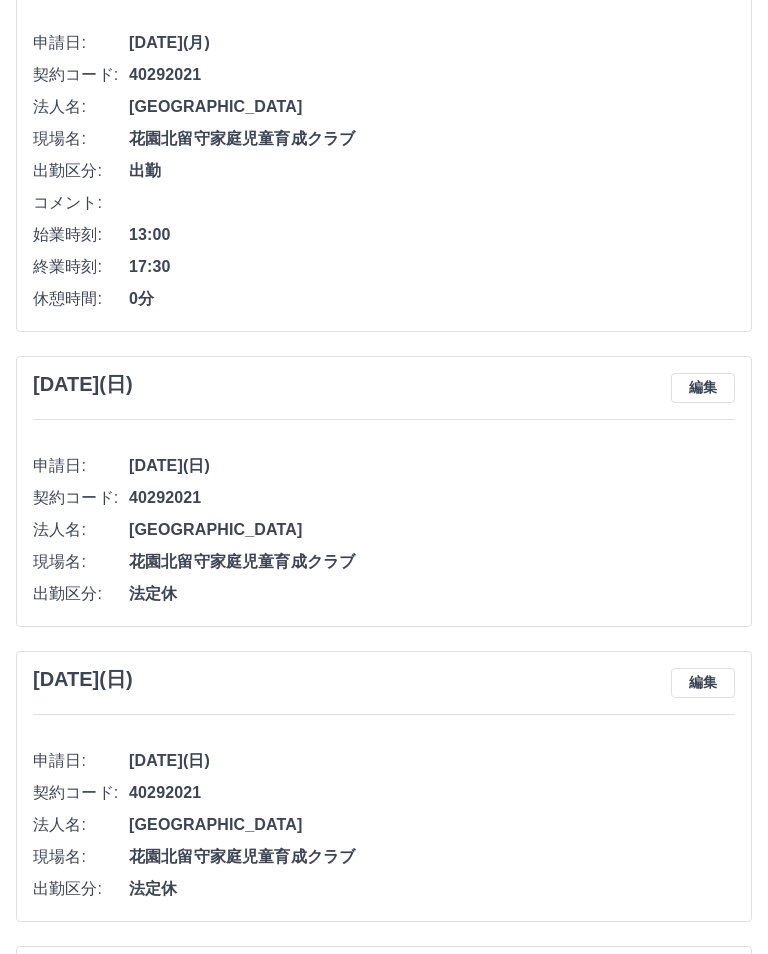 scroll, scrollTop: 0, scrollLeft: 0, axis: both 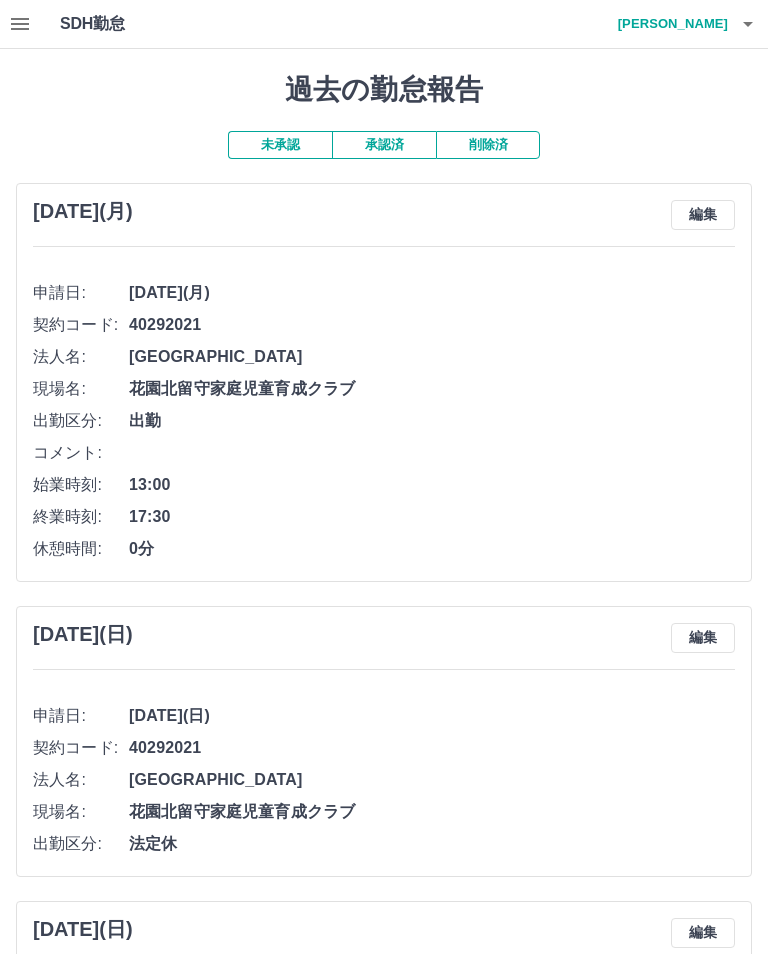 click on "承認済" at bounding box center [384, 145] 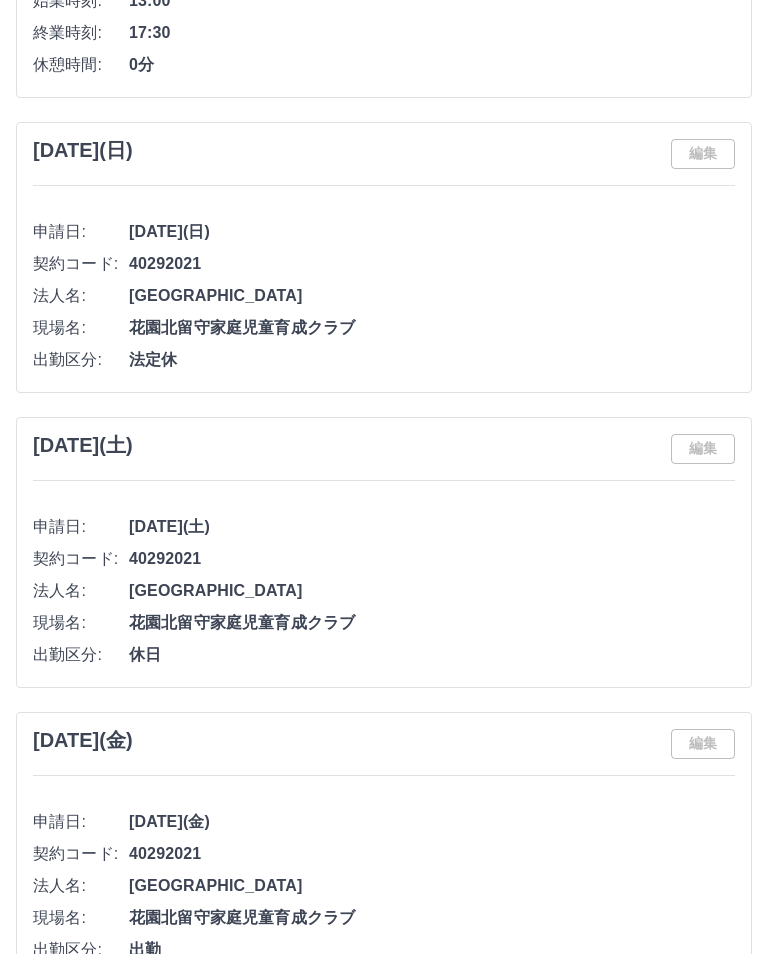 scroll, scrollTop: 8018, scrollLeft: 0, axis: vertical 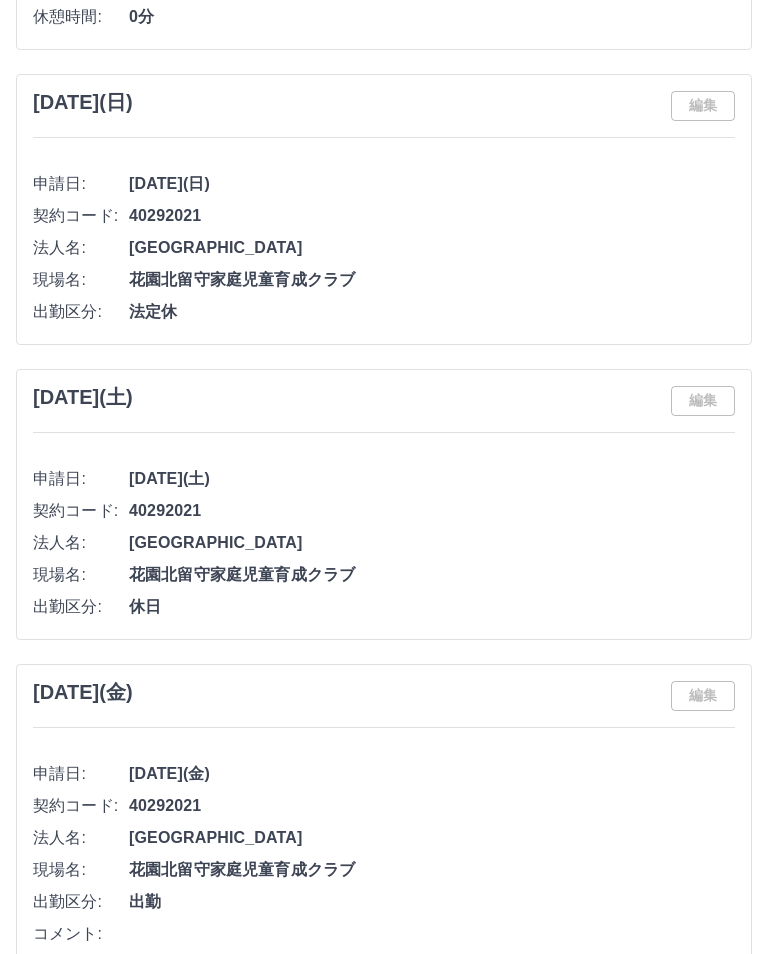 click on "もっと見る" at bounding box center (384, 2381) 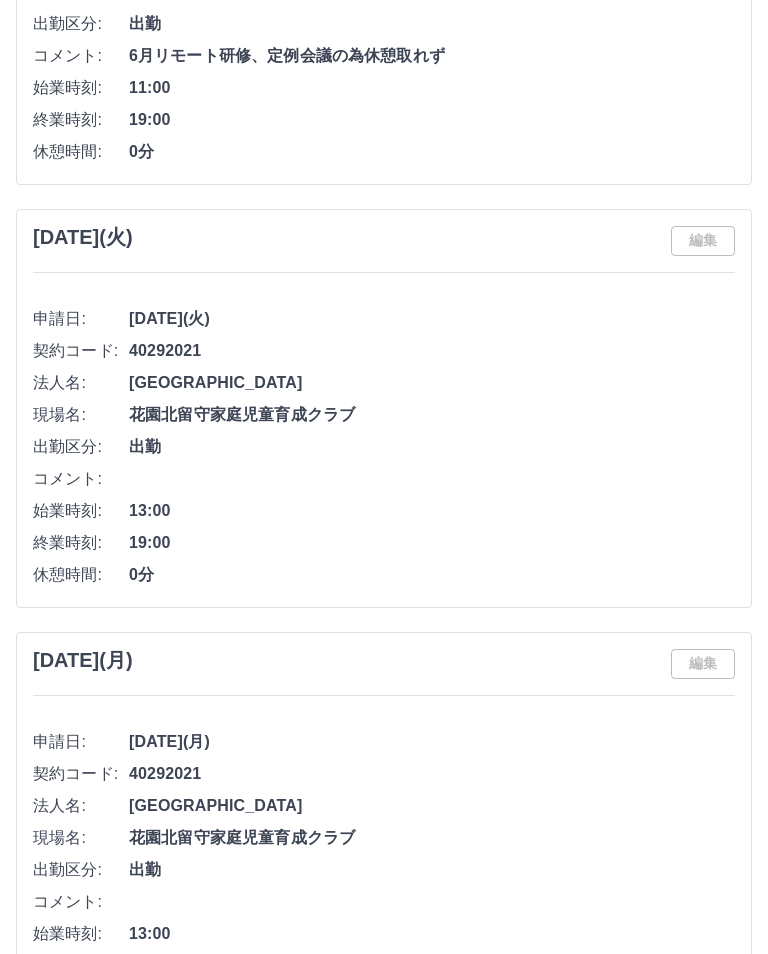 scroll, scrollTop: 2085, scrollLeft: 0, axis: vertical 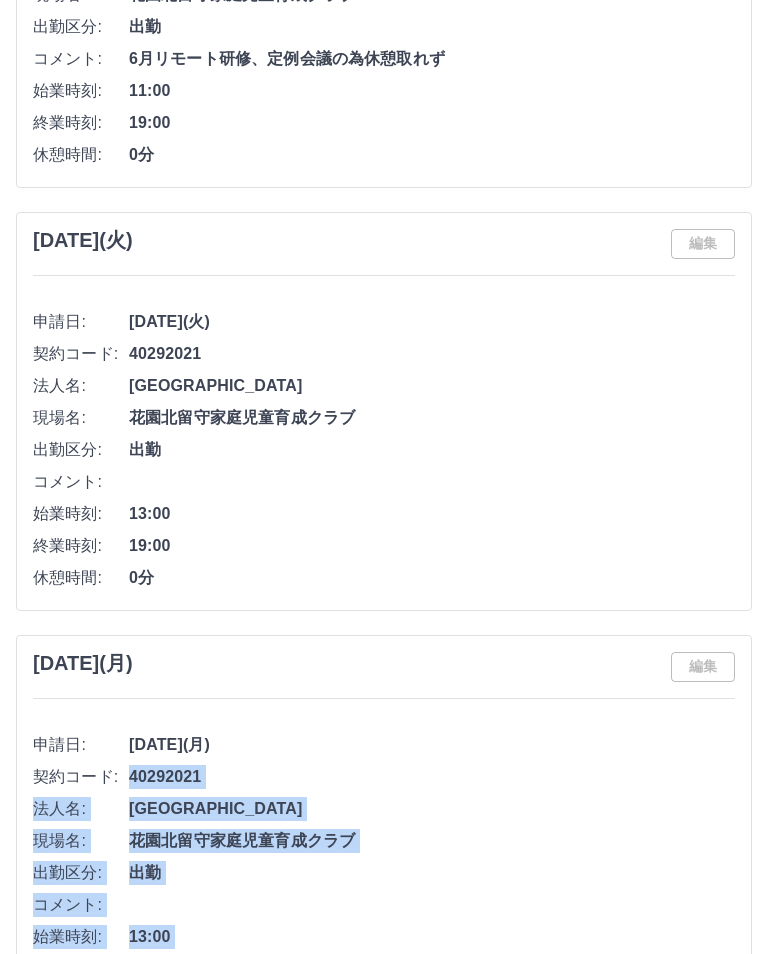 click on "出勤区分: 出勤" at bounding box center [384, 451] 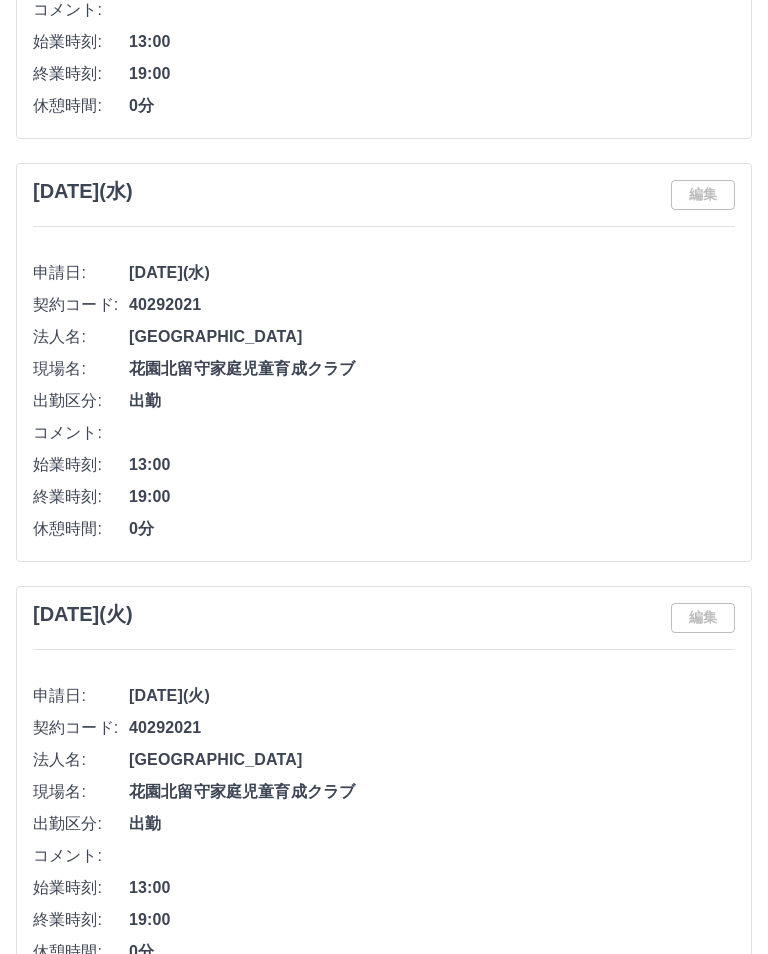 scroll, scrollTop: 6654, scrollLeft: 0, axis: vertical 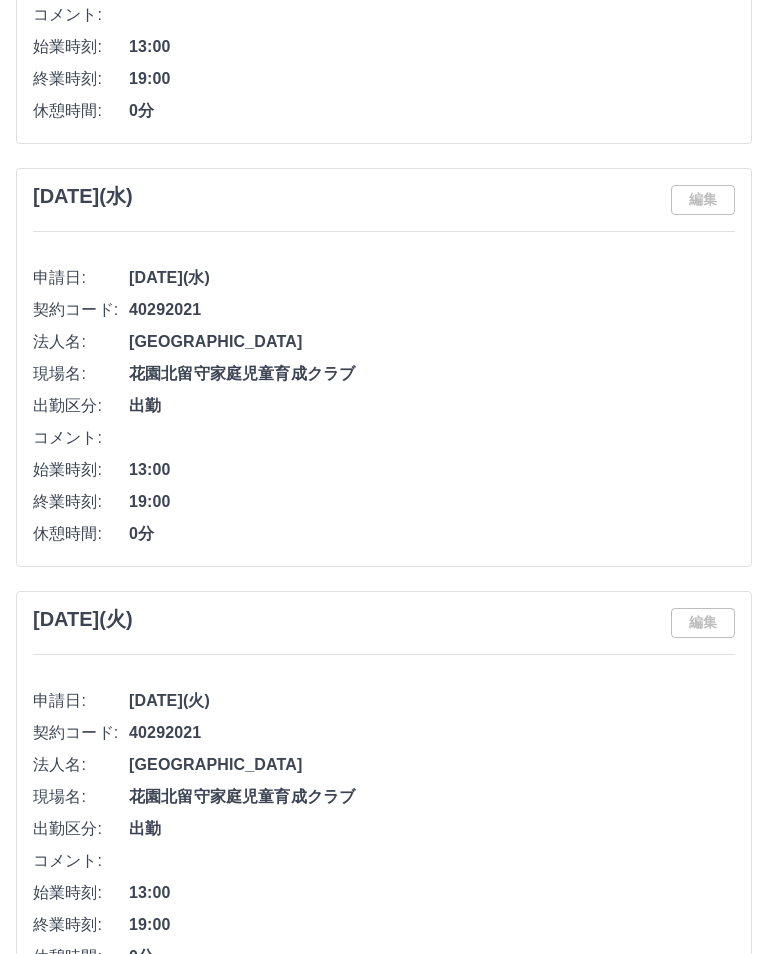 click on "花園北留守家庭児童育成クラブ" at bounding box center [432, 1939] 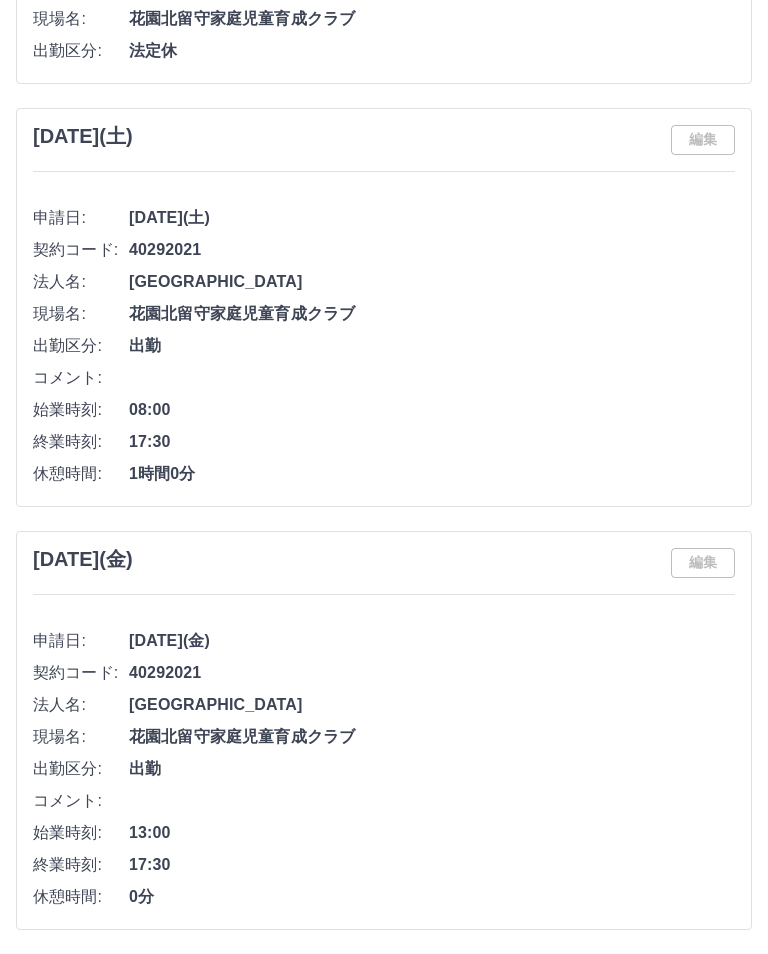 scroll, scrollTop: 5445, scrollLeft: 0, axis: vertical 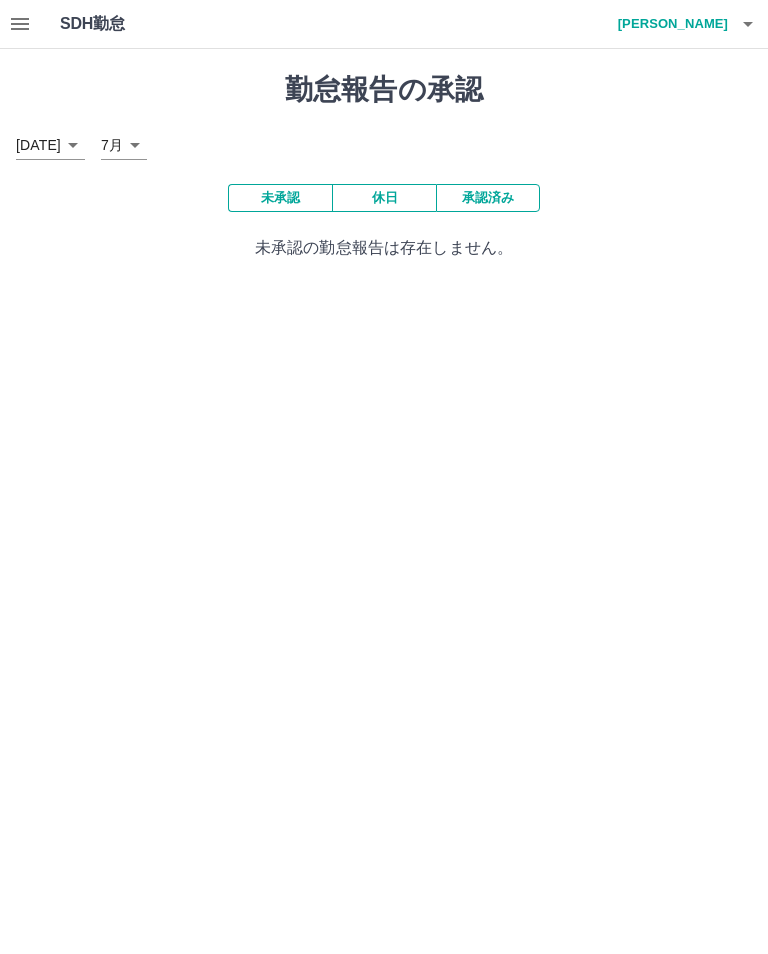 click on "SDH勤怠 [PERSON_NAME] 勤怠報告の承認 [DATE] **** 7月 * 未承認 休日 承認済み 未承認の勤怠報告は存在しません。 SDH勤怠" at bounding box center [384, 142] 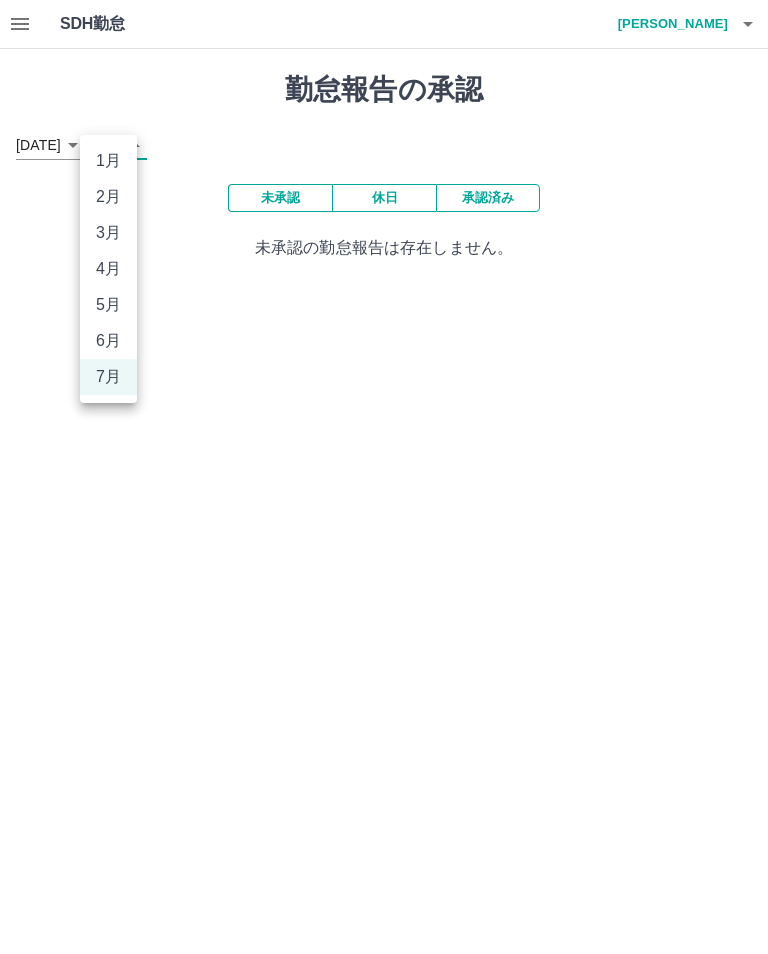 click on "6月" at bounding box center (108, 341) 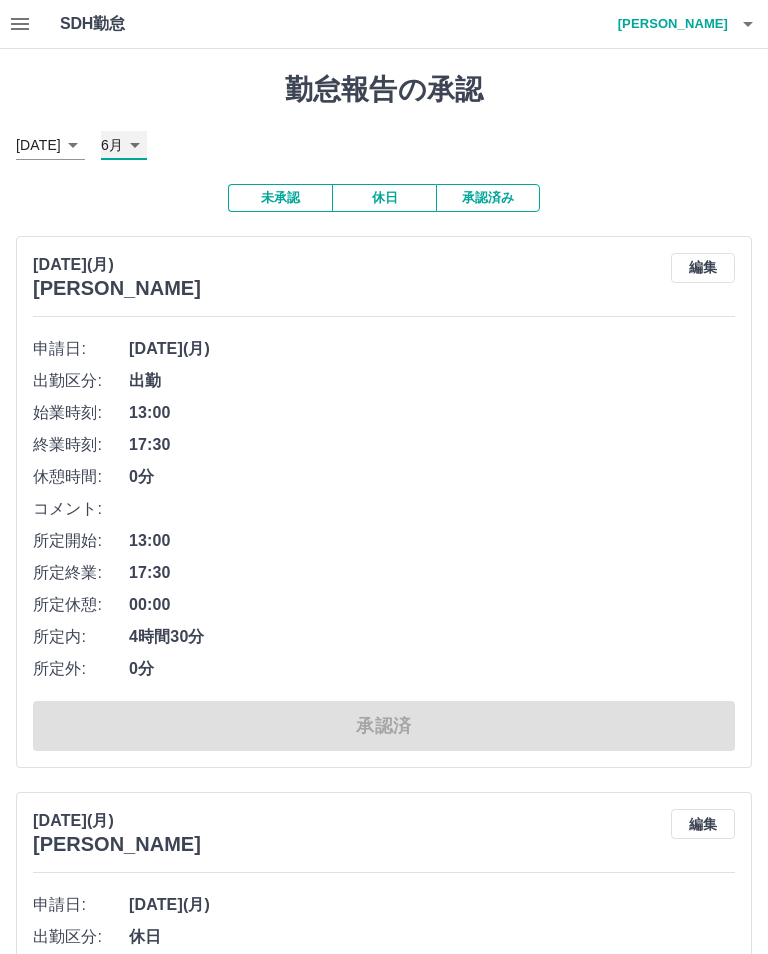 type on "*" 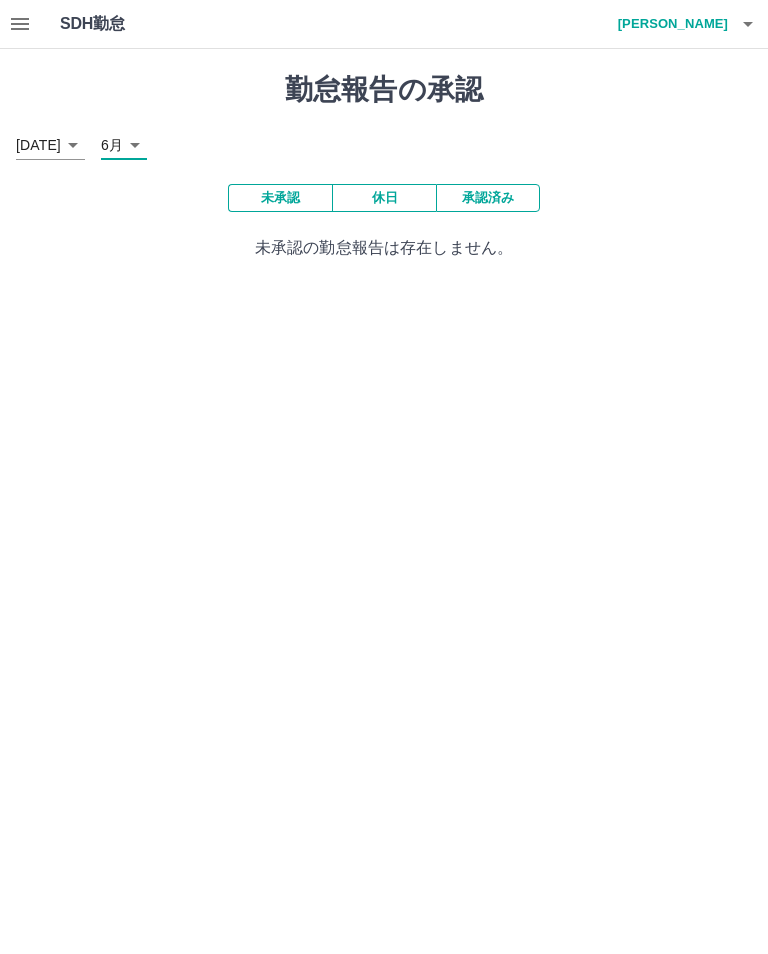 click at bounding box center (20, 24) 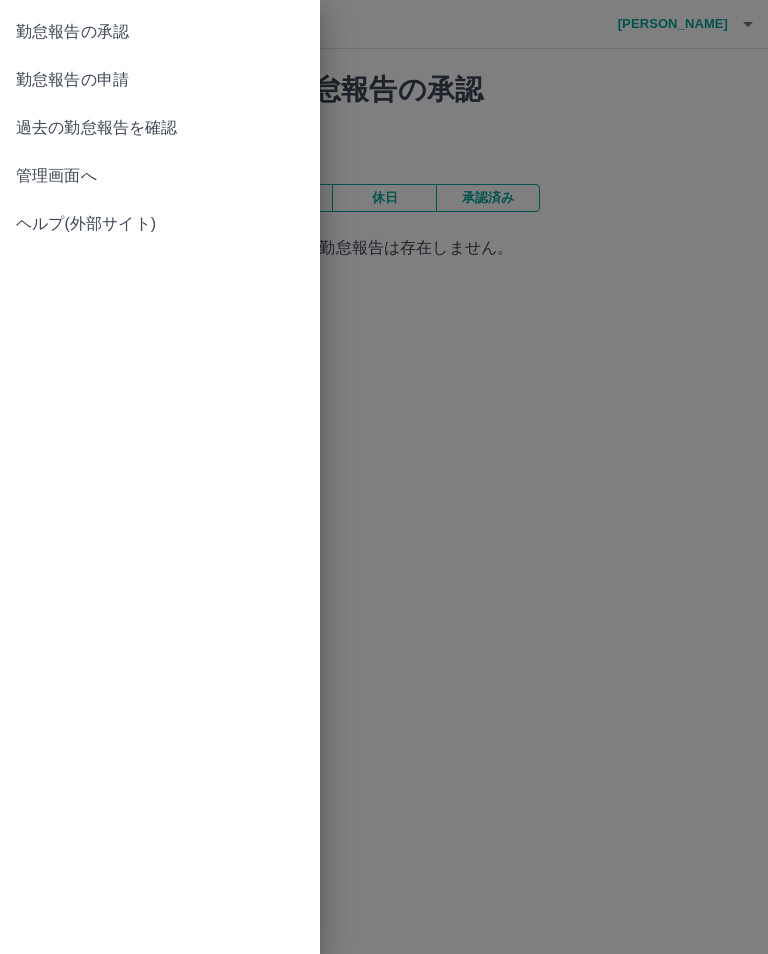 click on "過去の勤怠報告を確認" at bounding box center [160, 128] 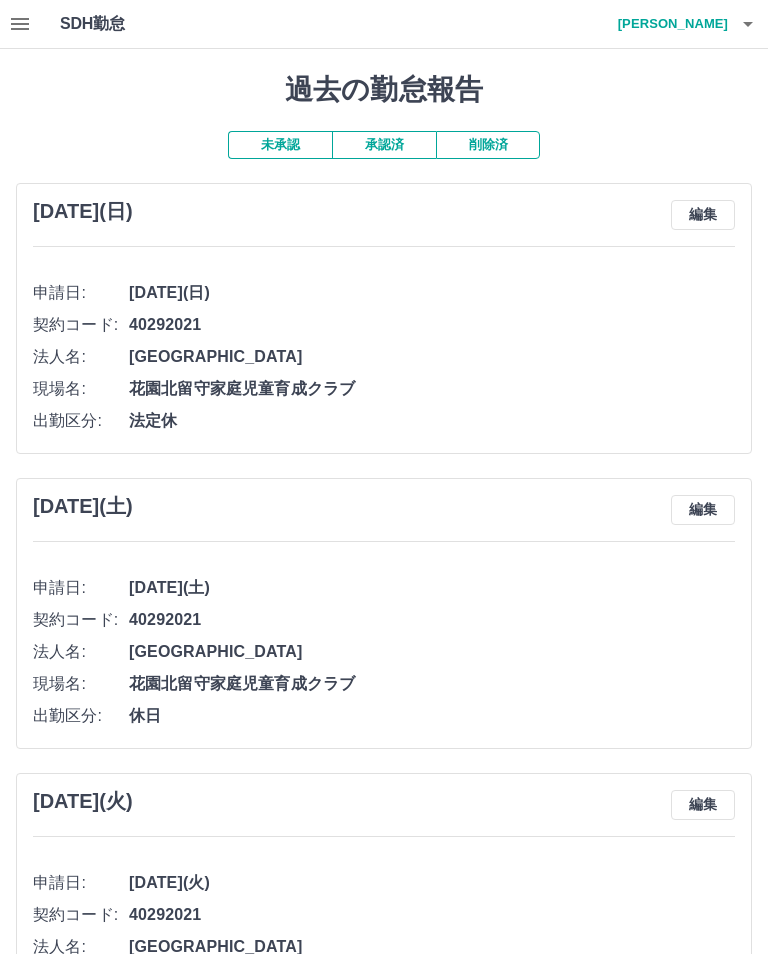 click on "承認済" at bounding box center (384, 145) 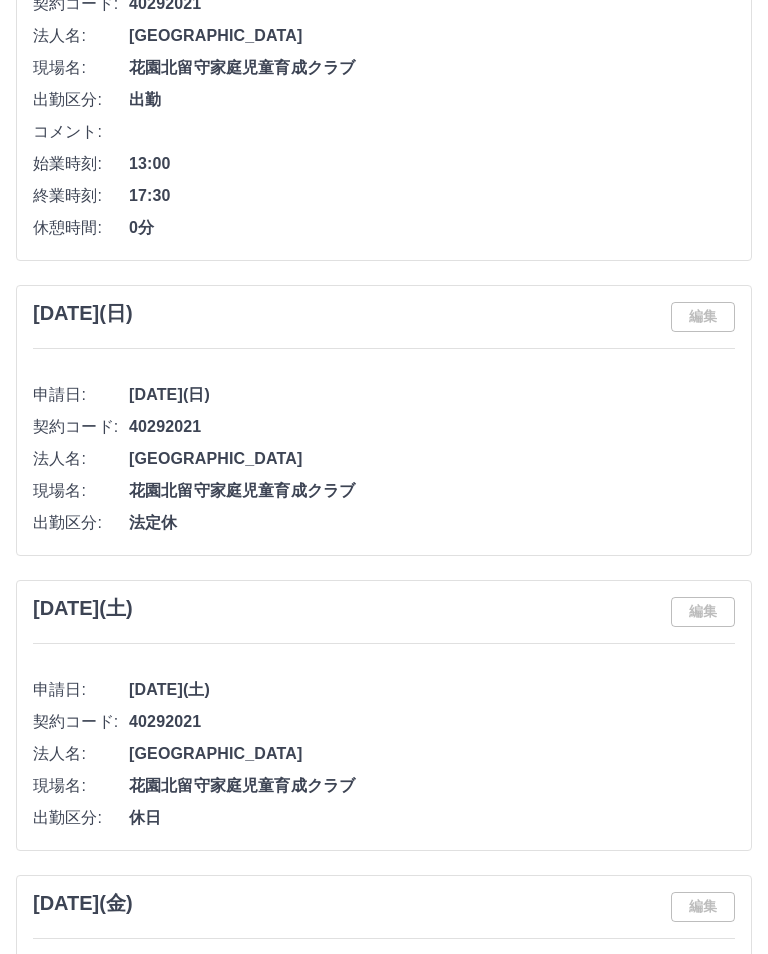 scroll, scrollTop: 8735, scrollLeft: 0, axis: vertical 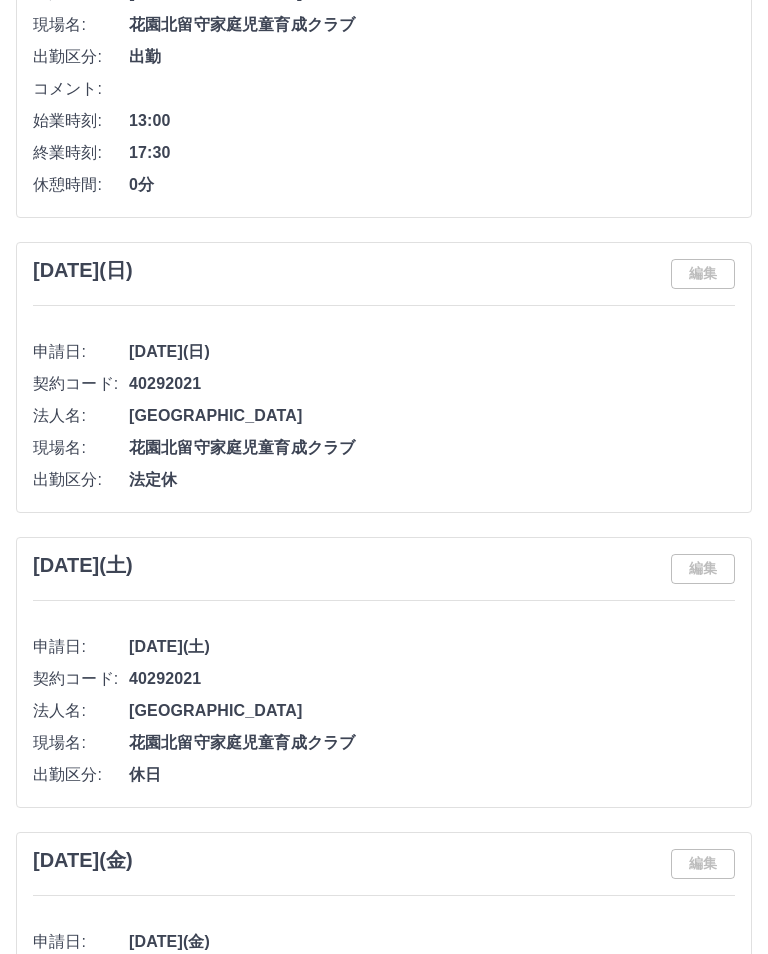 click on "もっと見る" at bounding box center [384, 2549] 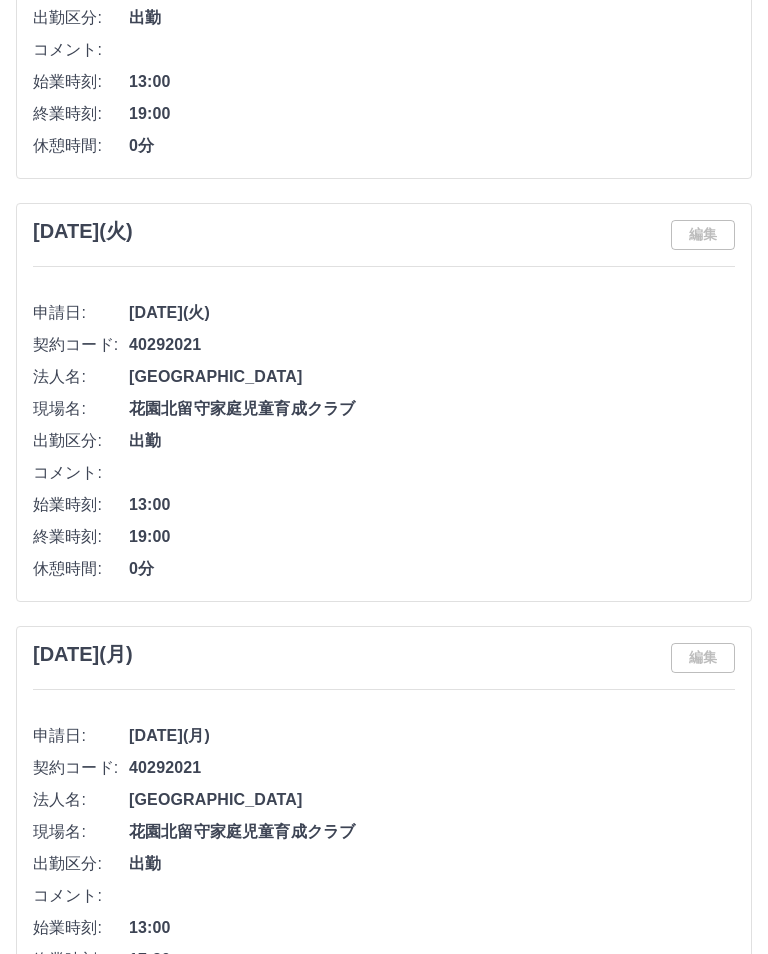 scroll, scrollTop: 7926, scrollLeft: 0, axis: vertical 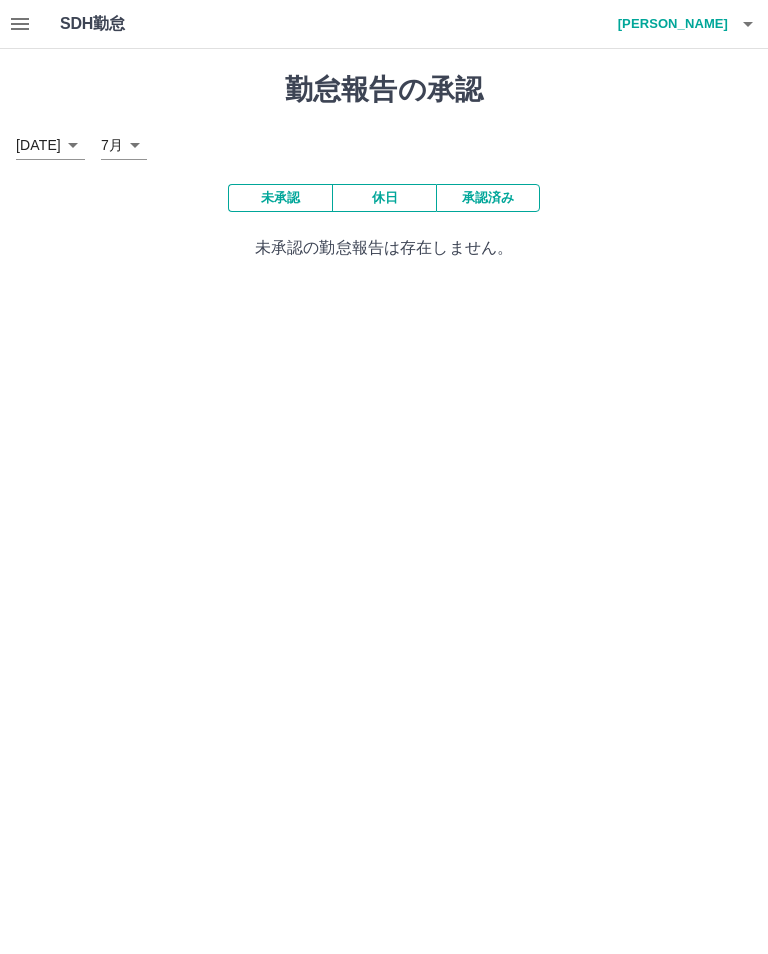 click 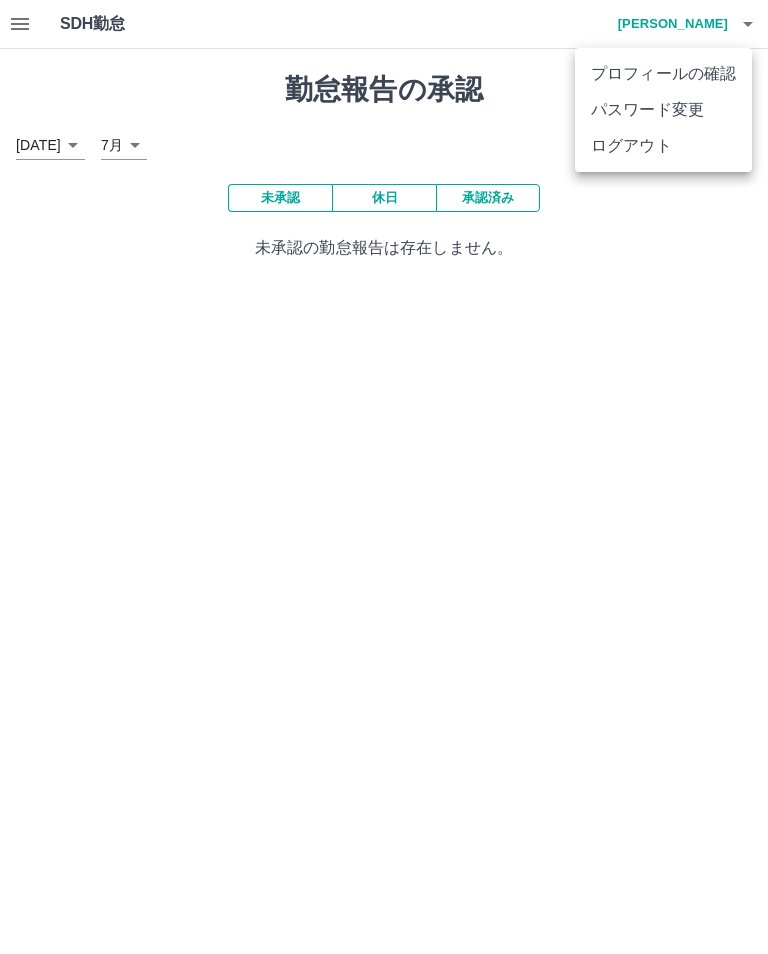 click at bounding box center (384, 477) 